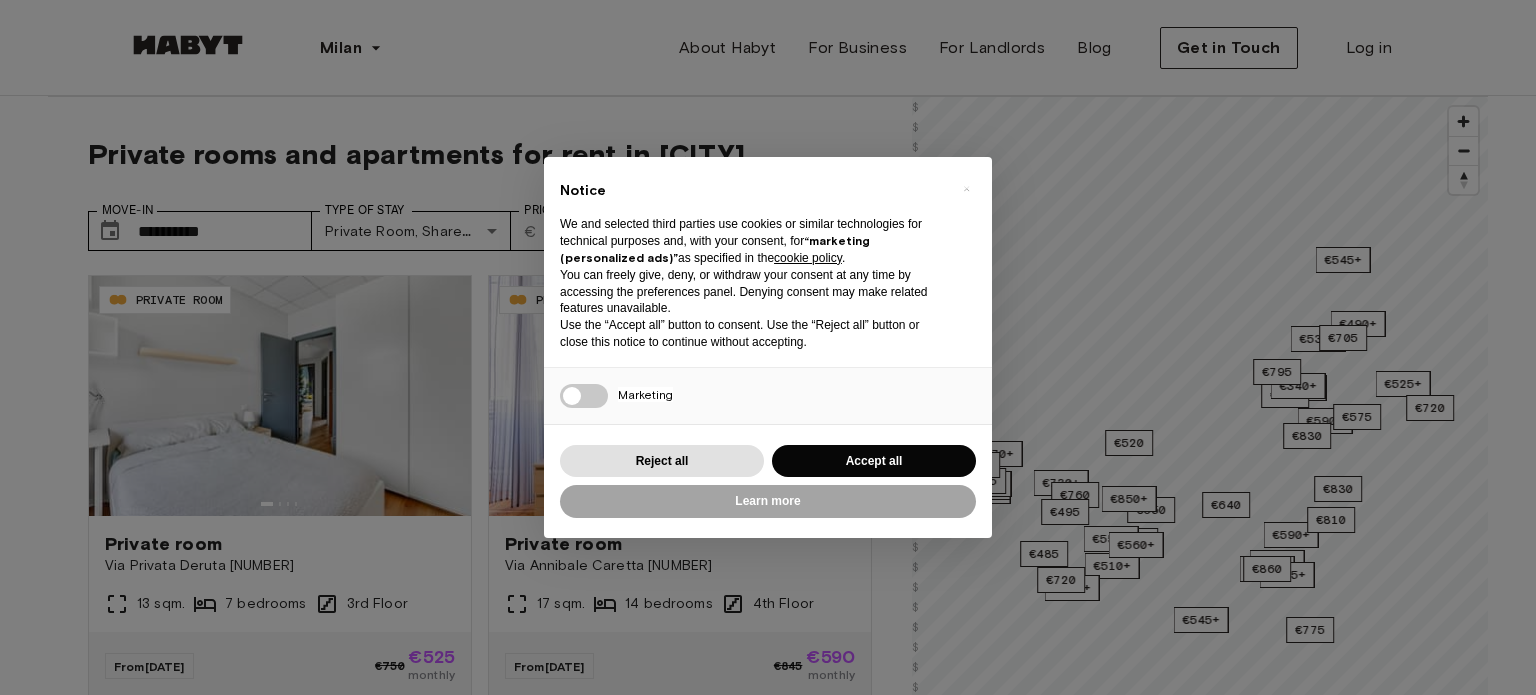 scroll, scrollTop: 0, scrollLeft: 0, axis: both 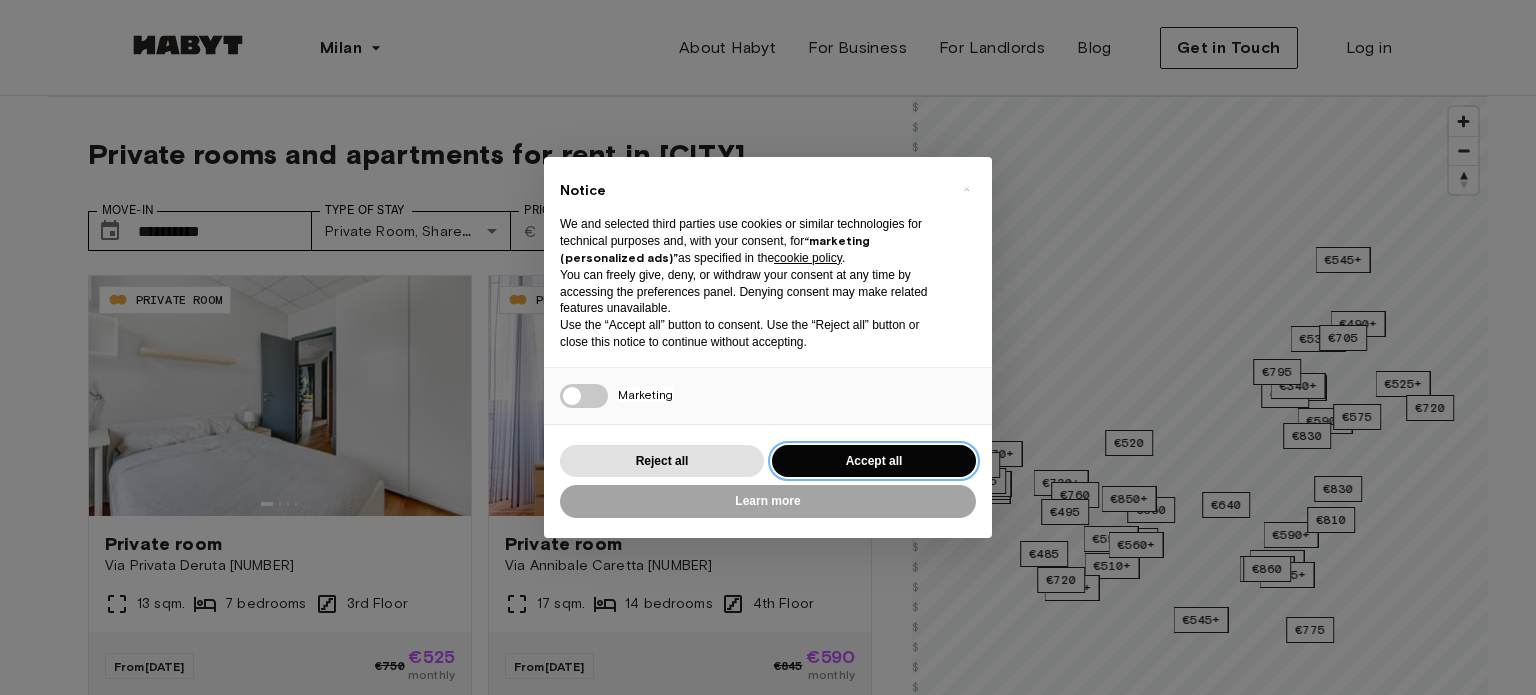 click on "Accept all" at bounding box center (874, 461) 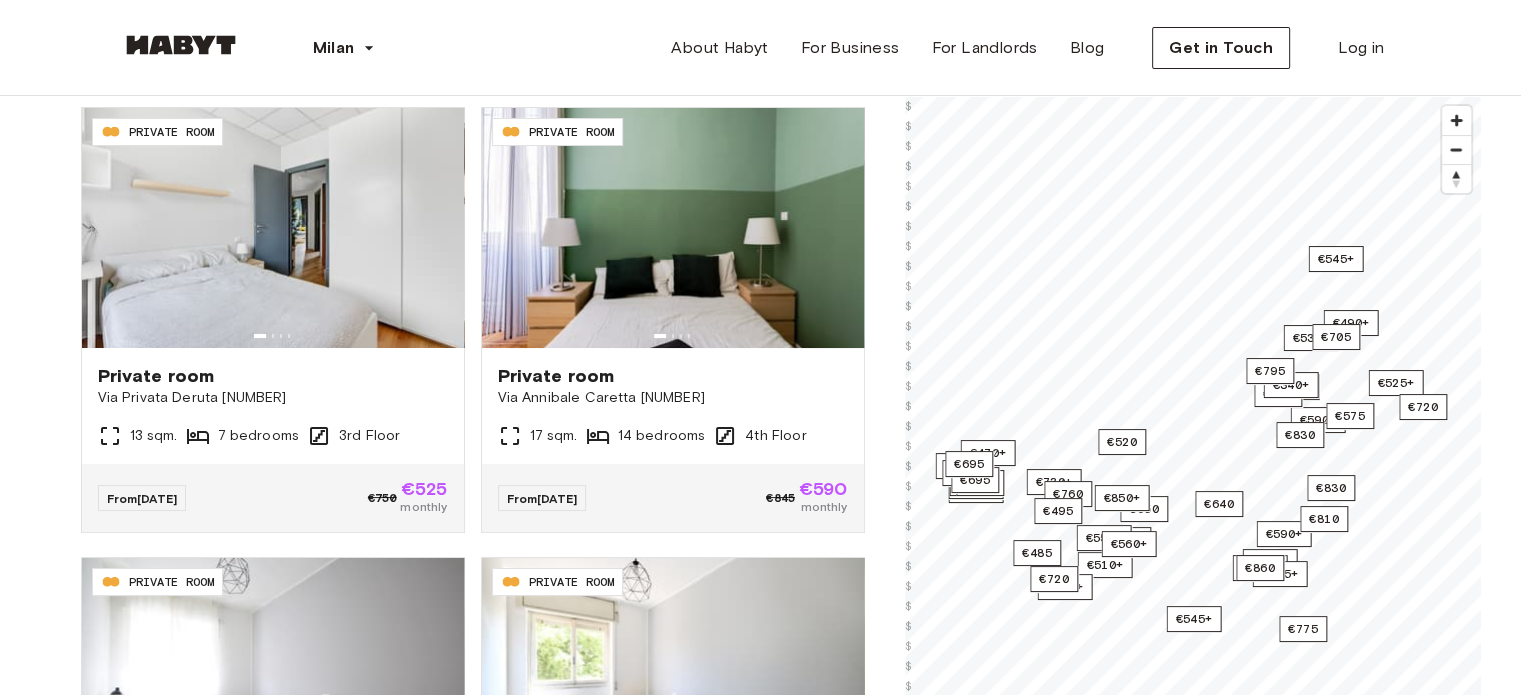 scroll, scrollTop: 288, scrollLeft: 0, axis: vertical 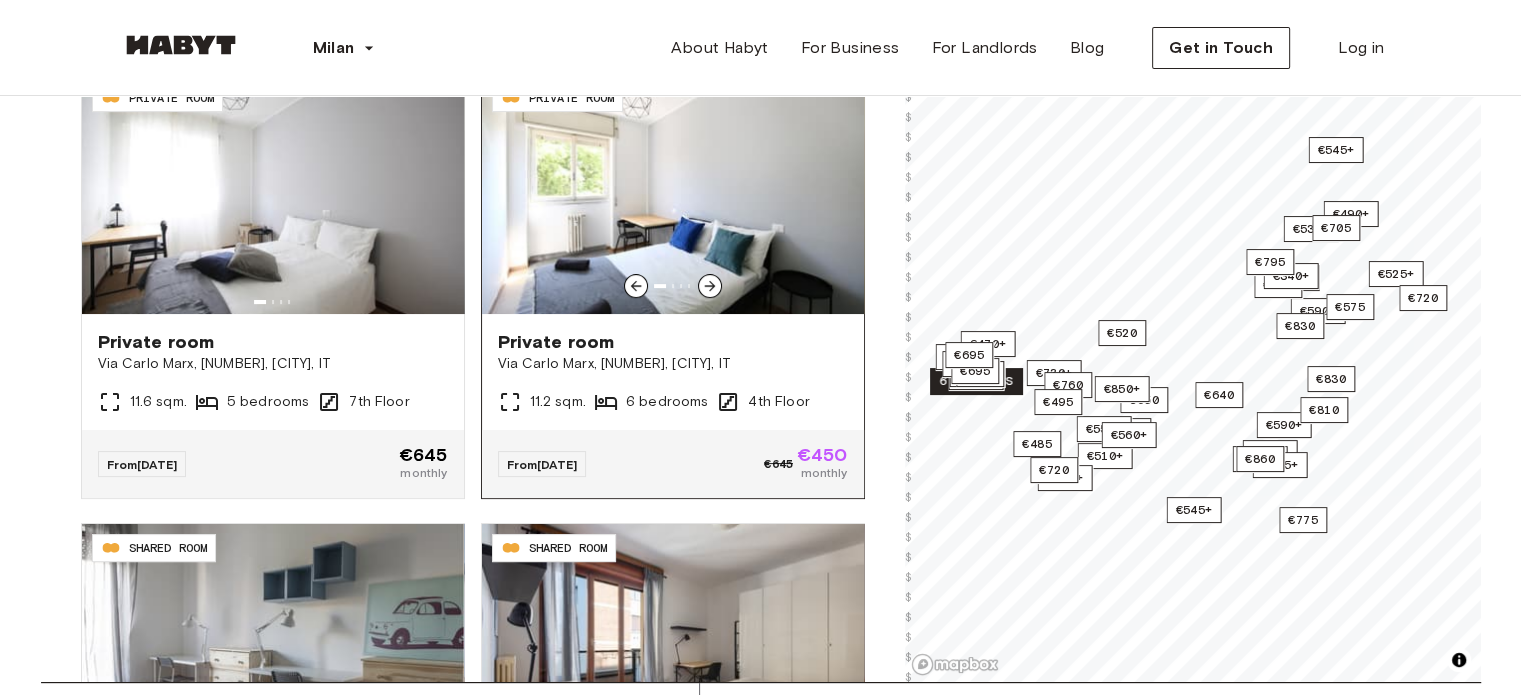 click at bounding box center (673, 194) 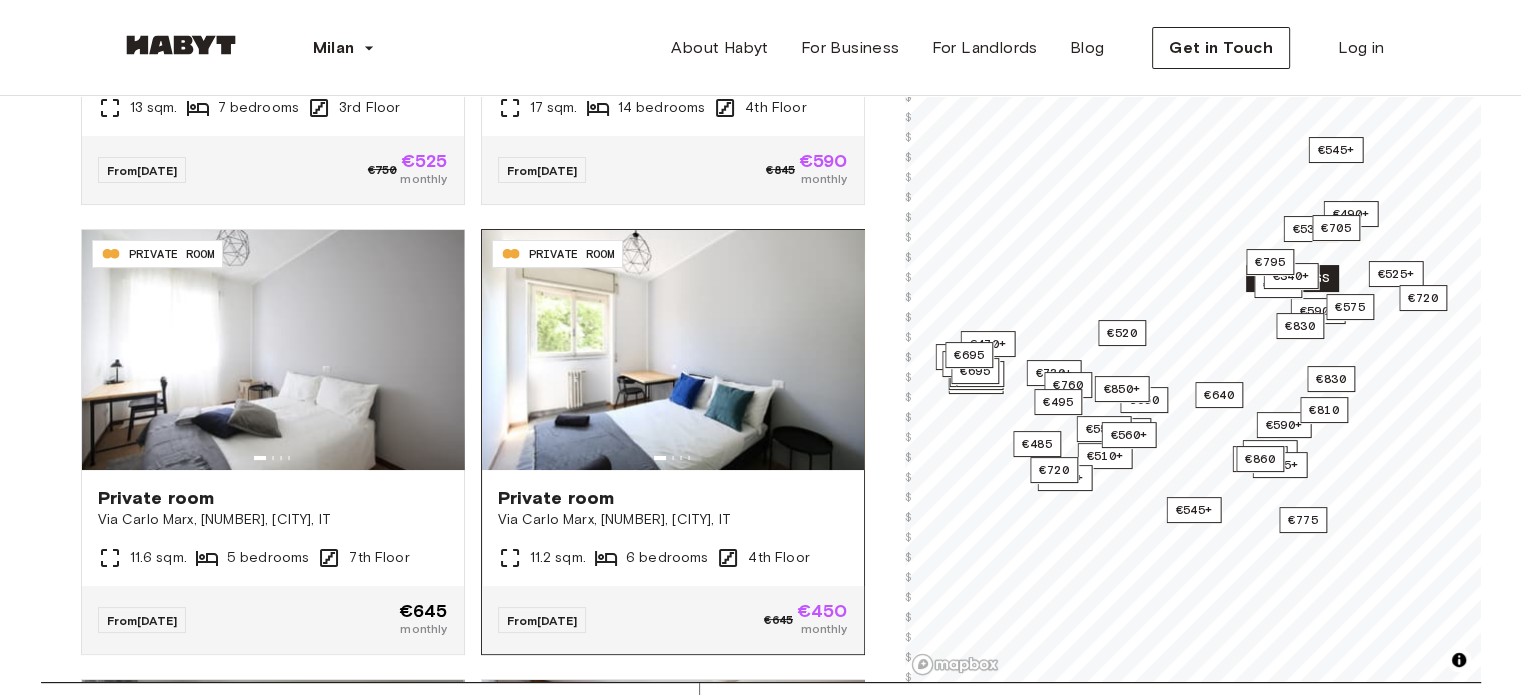 scroll, scrollTop: 0, scrollLeft: 0, axis: both 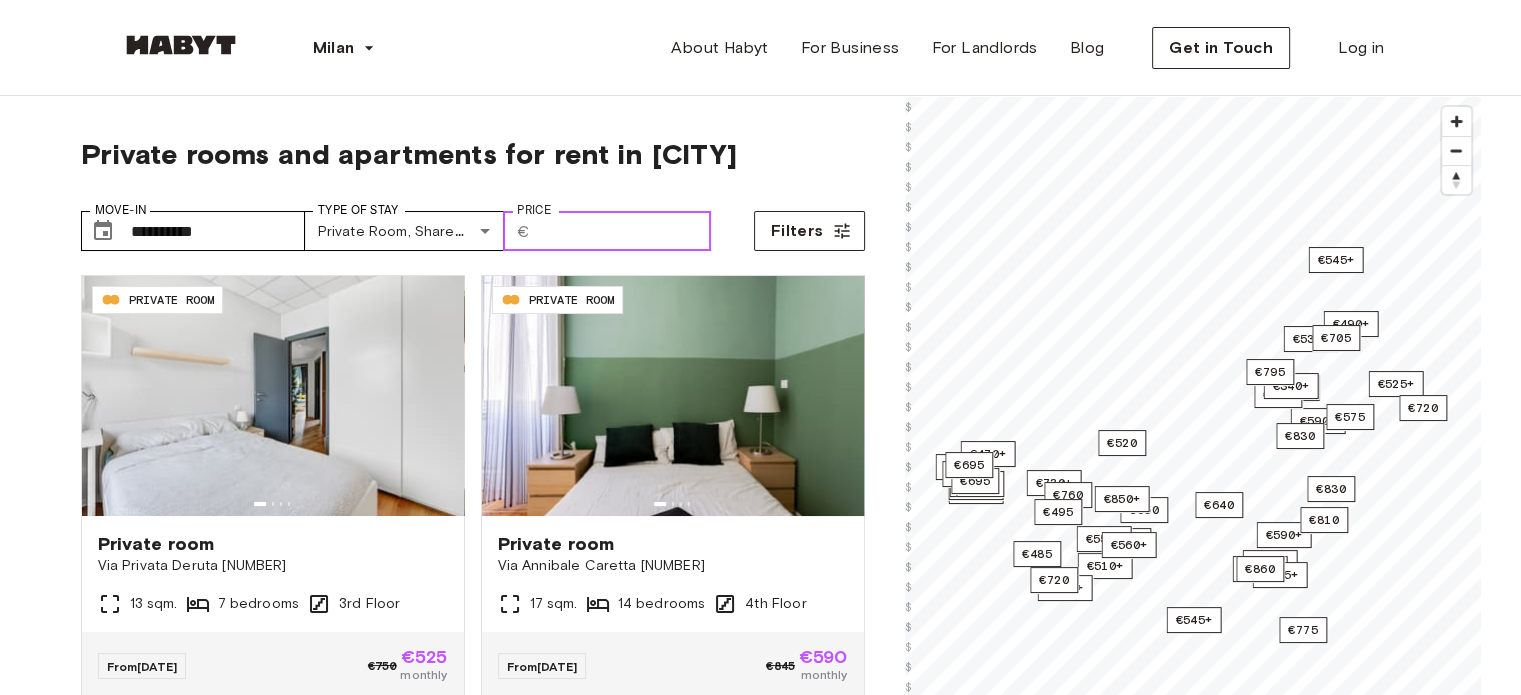 click on "Price" at bounding box center (624, 231) 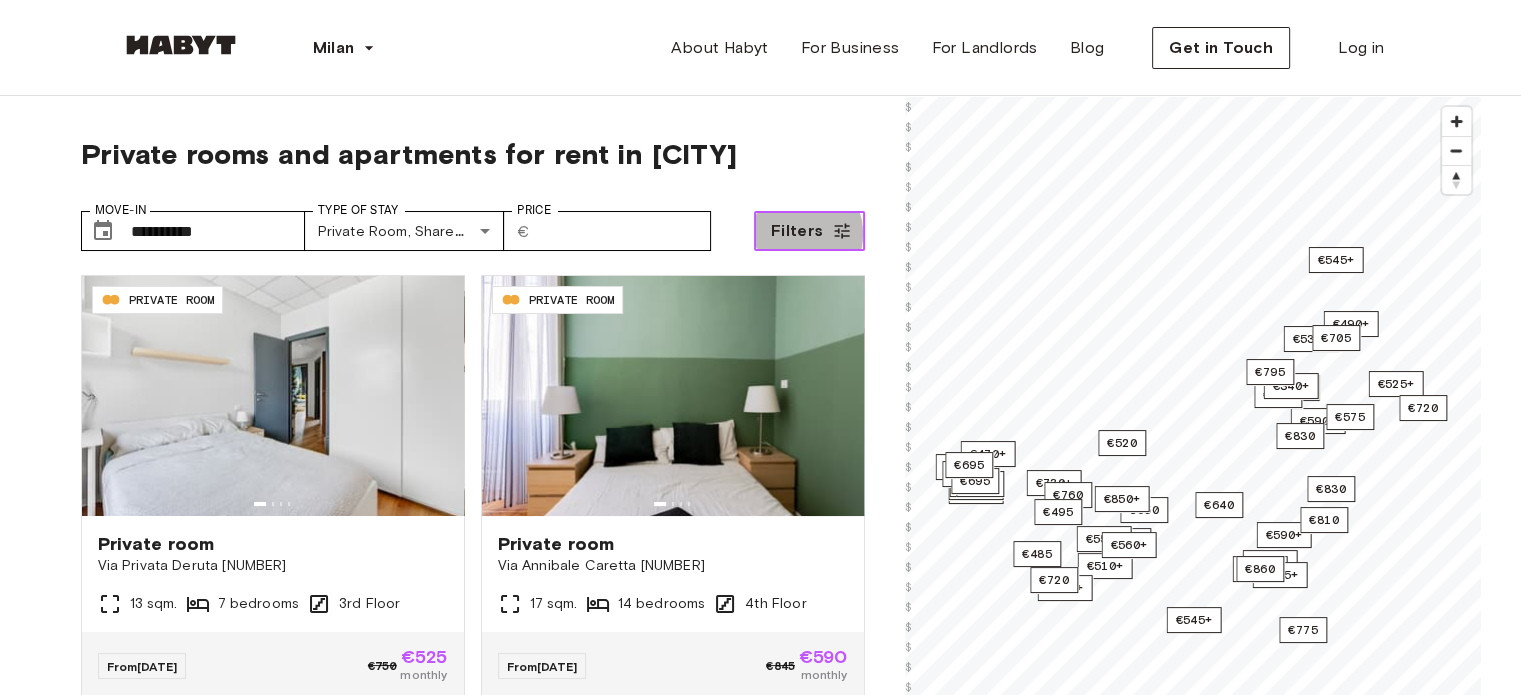 click on "Filters" at bounding box center (797, 231) 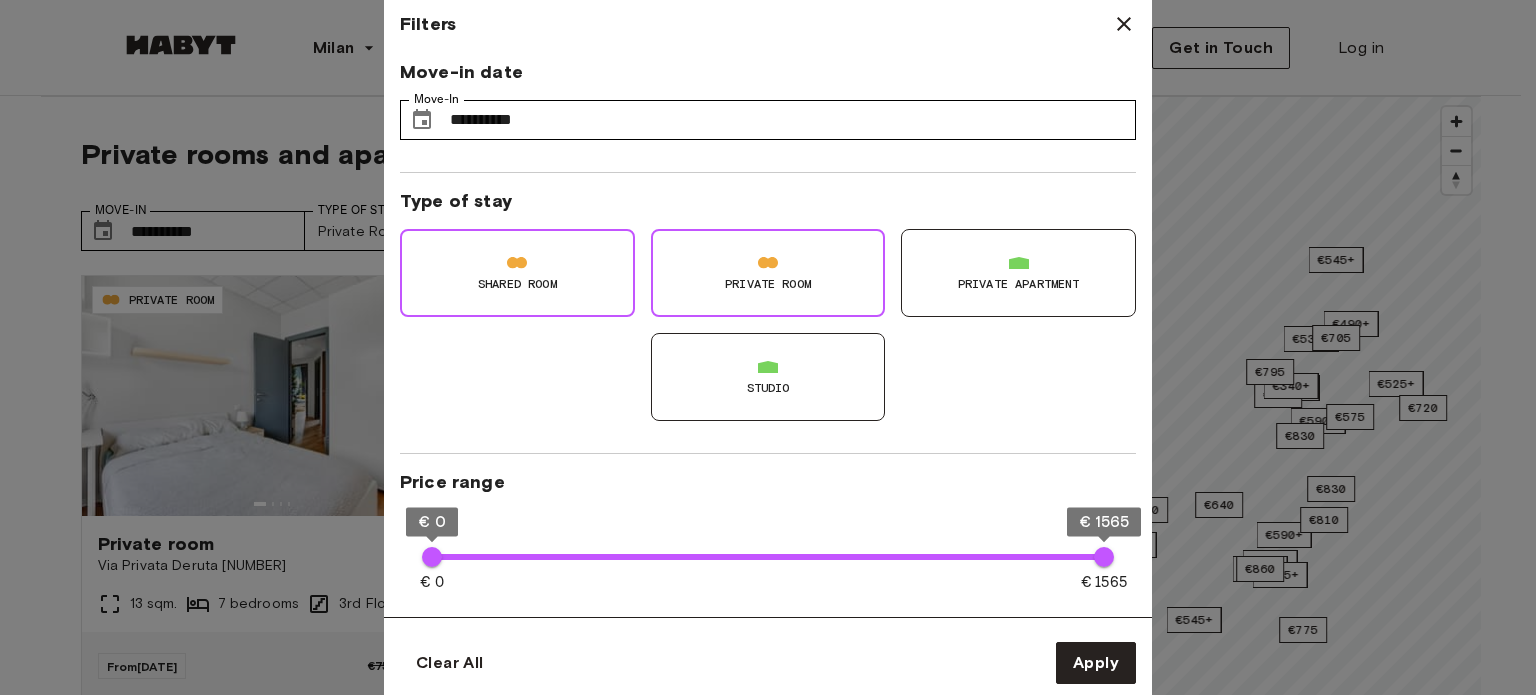 click on "Private Room" at bounding box center (768, 273) 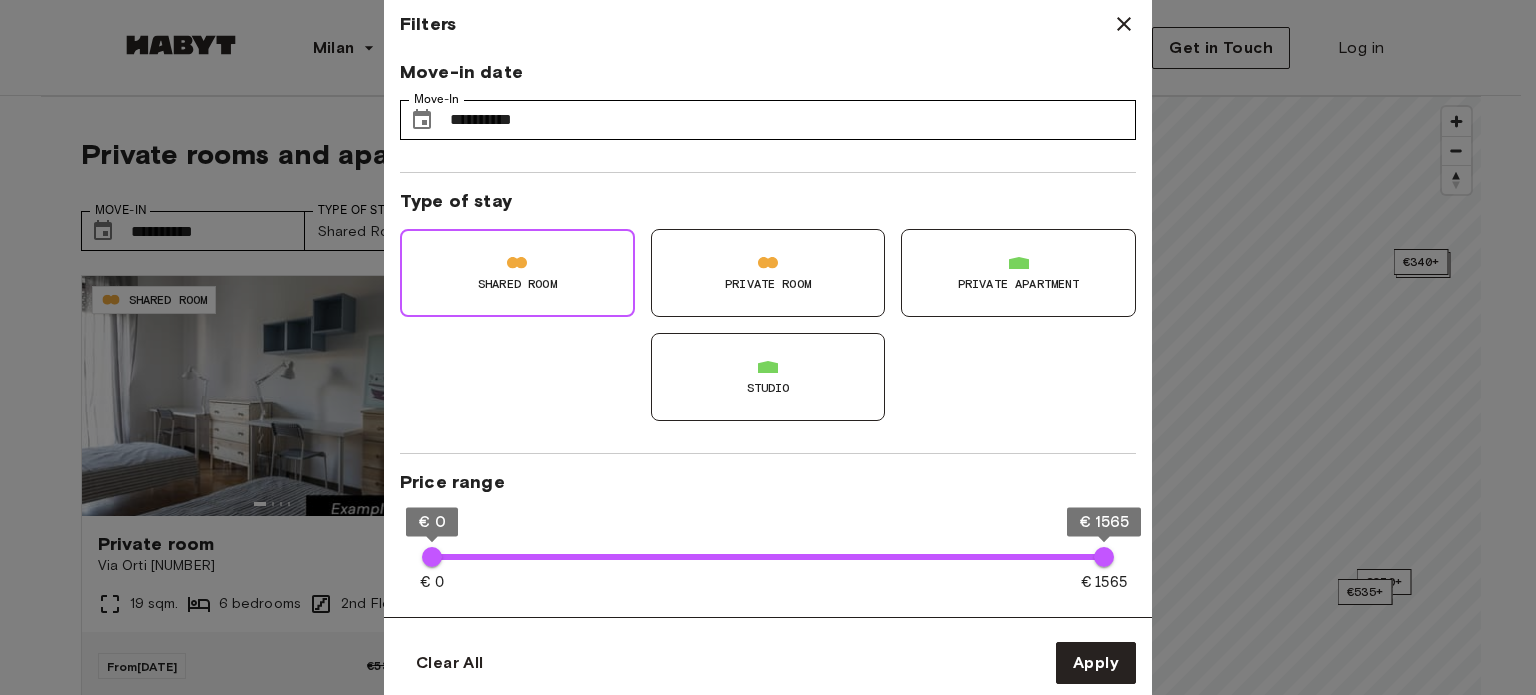 click on "€ [PRICE] € [PRICE] € [PRICE] € [PRICE]" at bounding box center (768, 557) 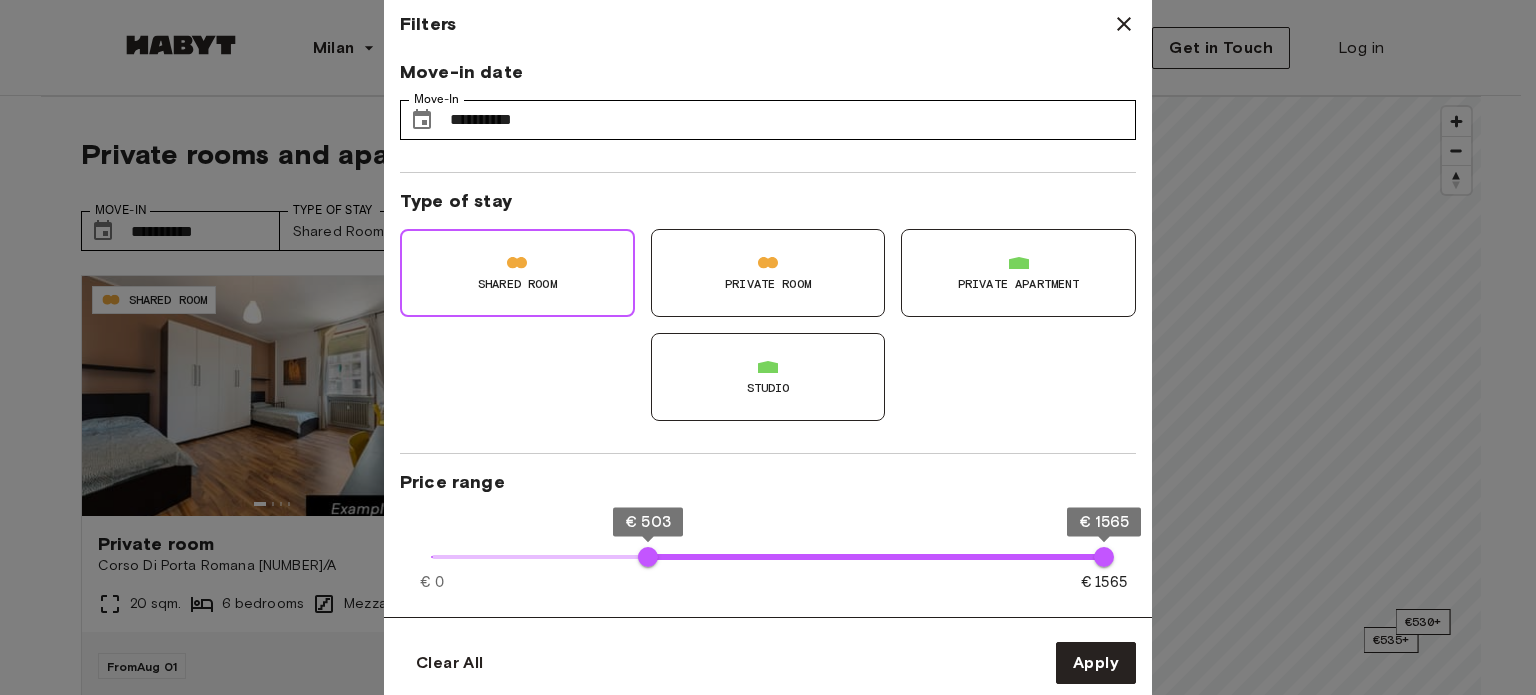 type on "*" 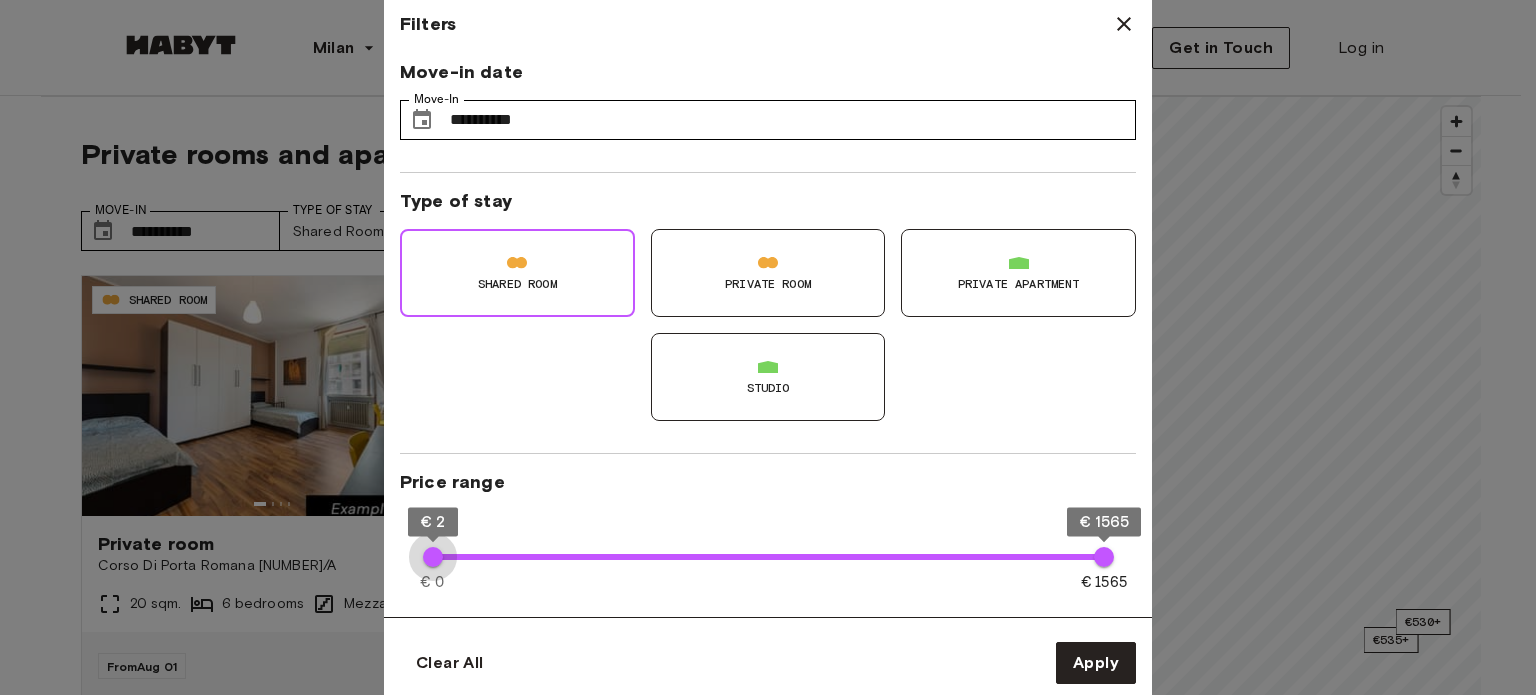 click on "€ [PRICE] € [PRICE] € [PRICE] € [PRICE]" at bounding box center [768, 557] 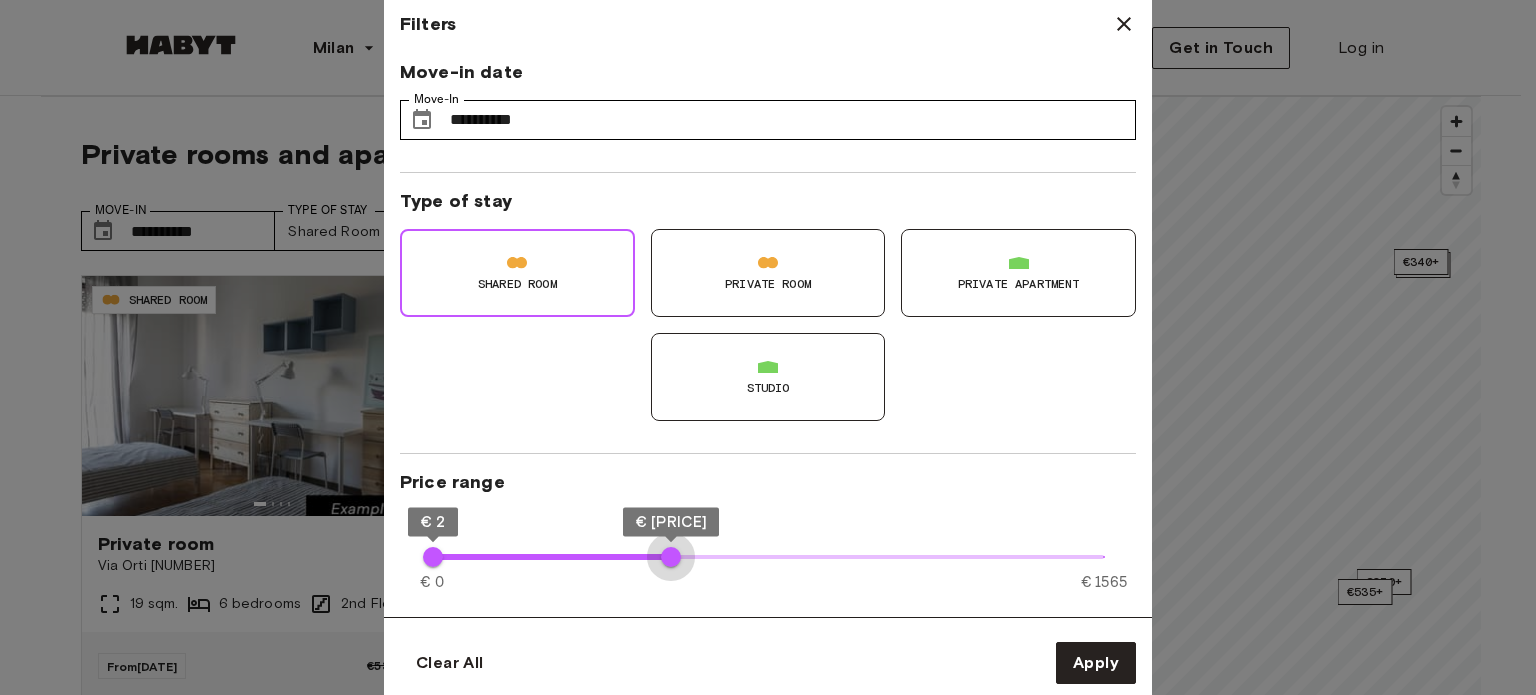 type on "***" 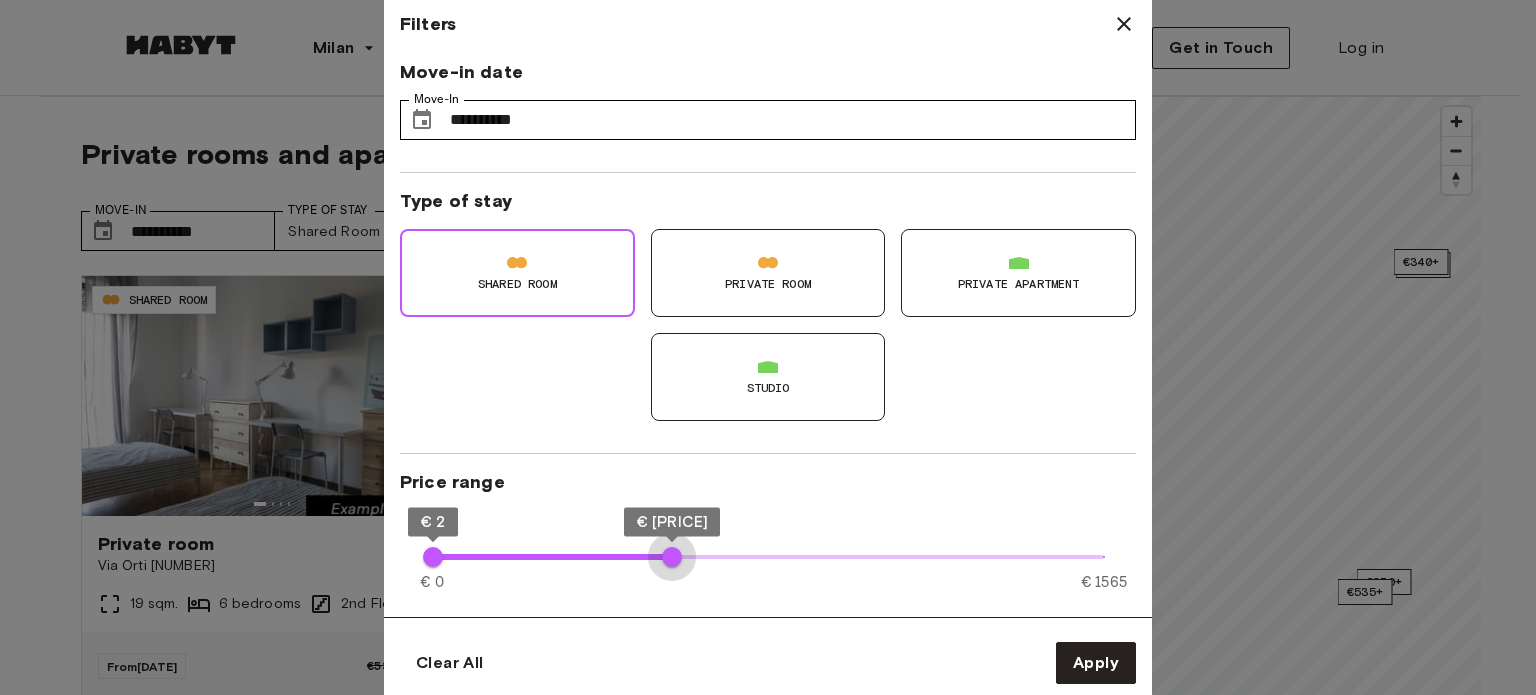 drag, startPoint x: 1102, startPoint y: 552, endPoint x: 672, endPoint y: 555, distance: 430.01047 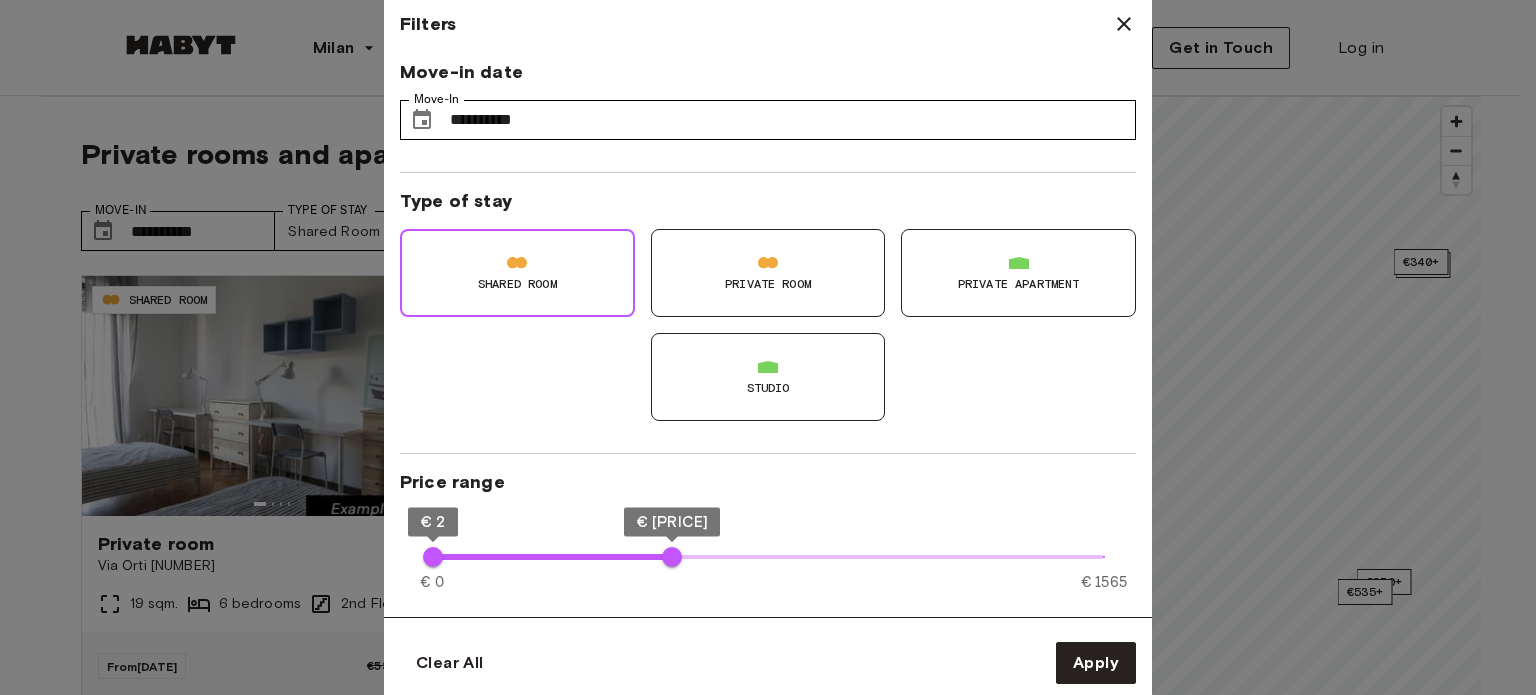 click at bounding box center [768, 347] 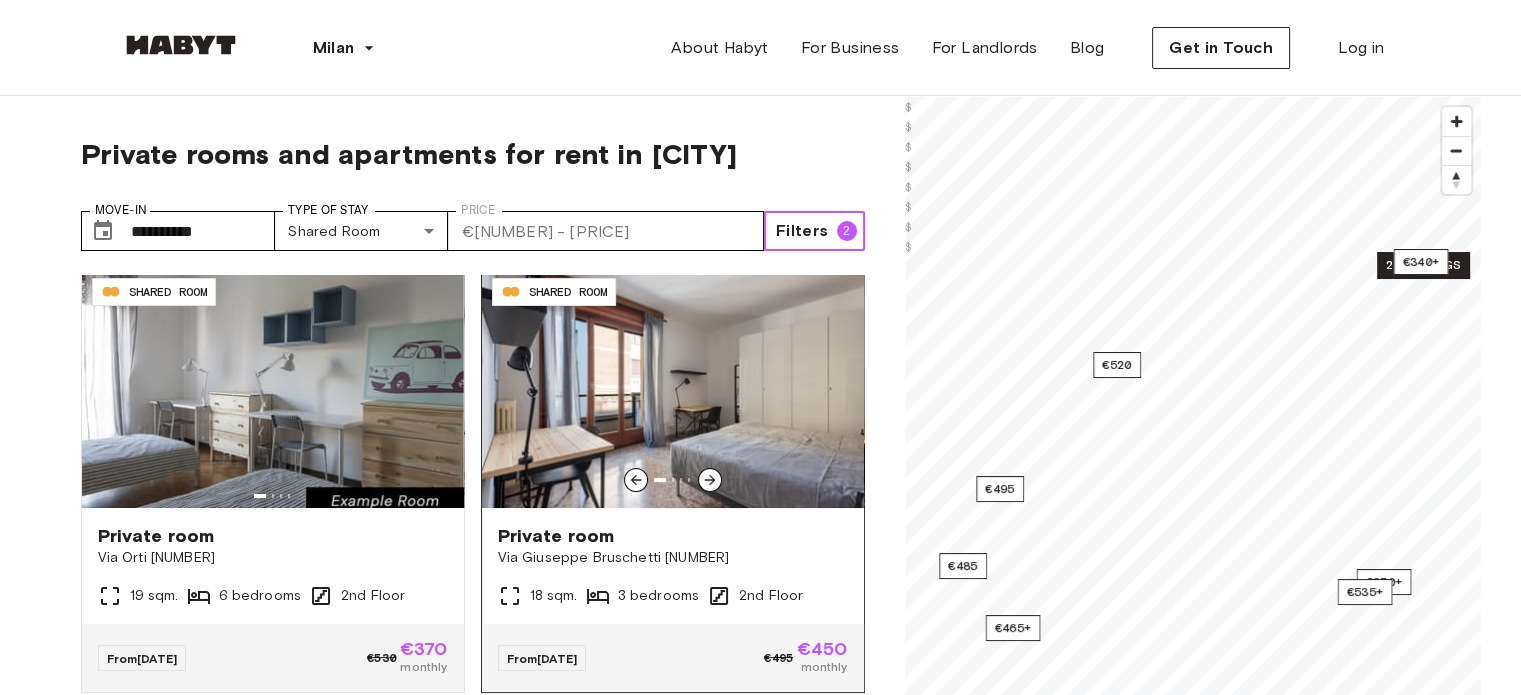 scroll, scrollTop: 10, scrollLeft: 0, axis: vertical 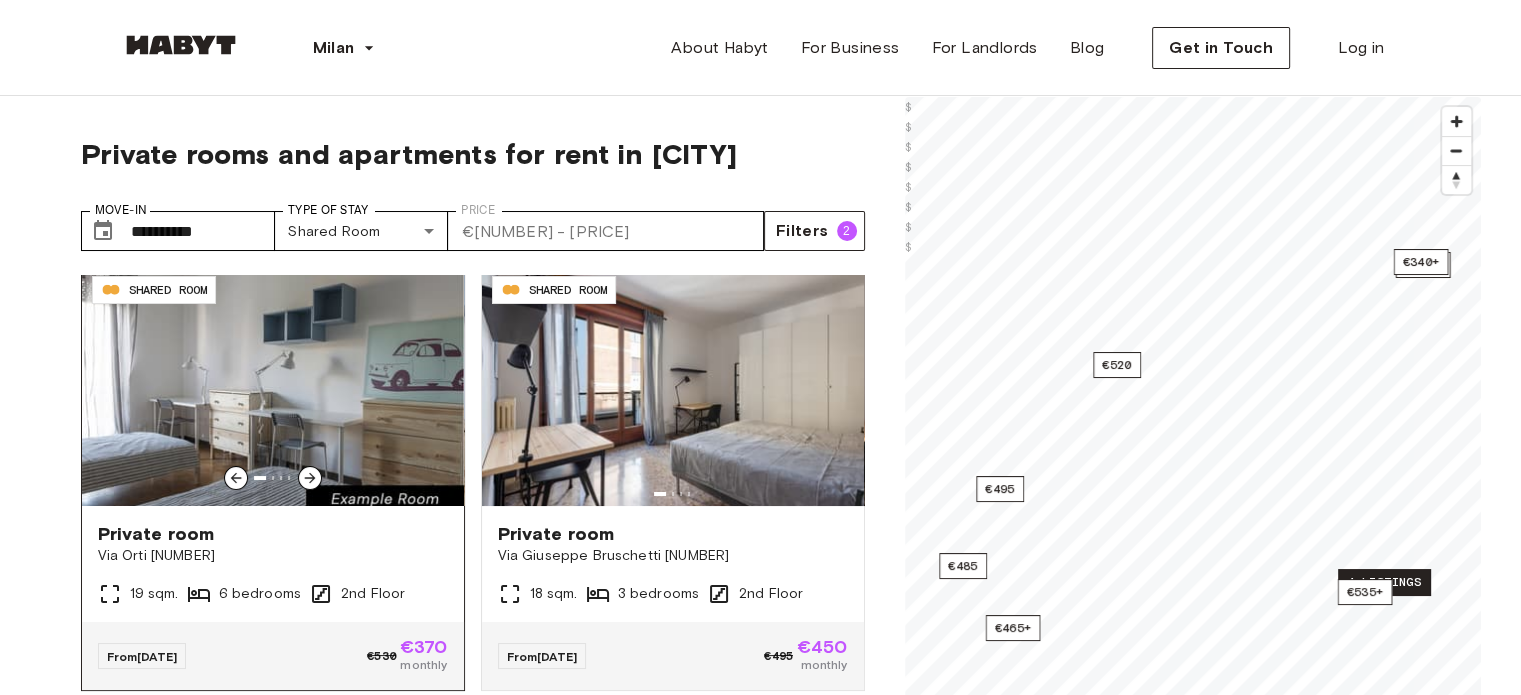 click 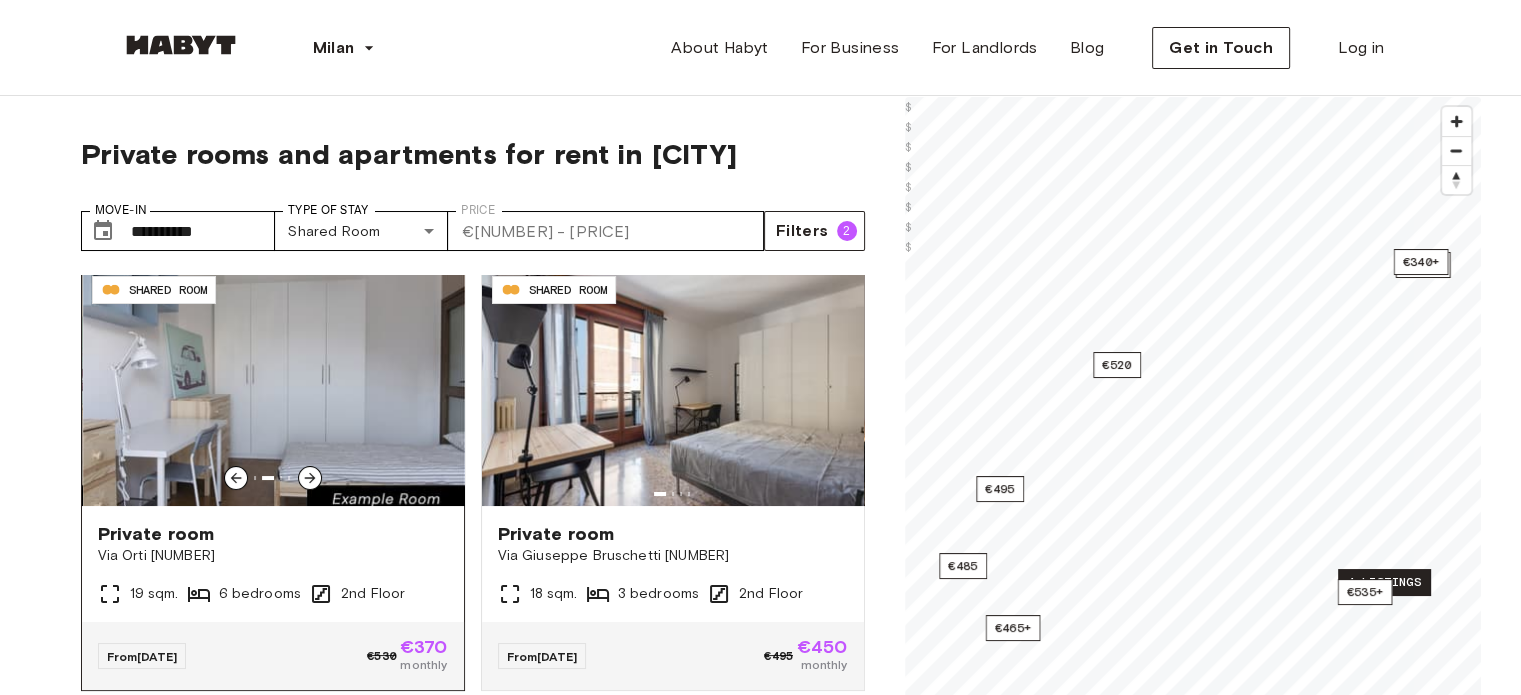 click 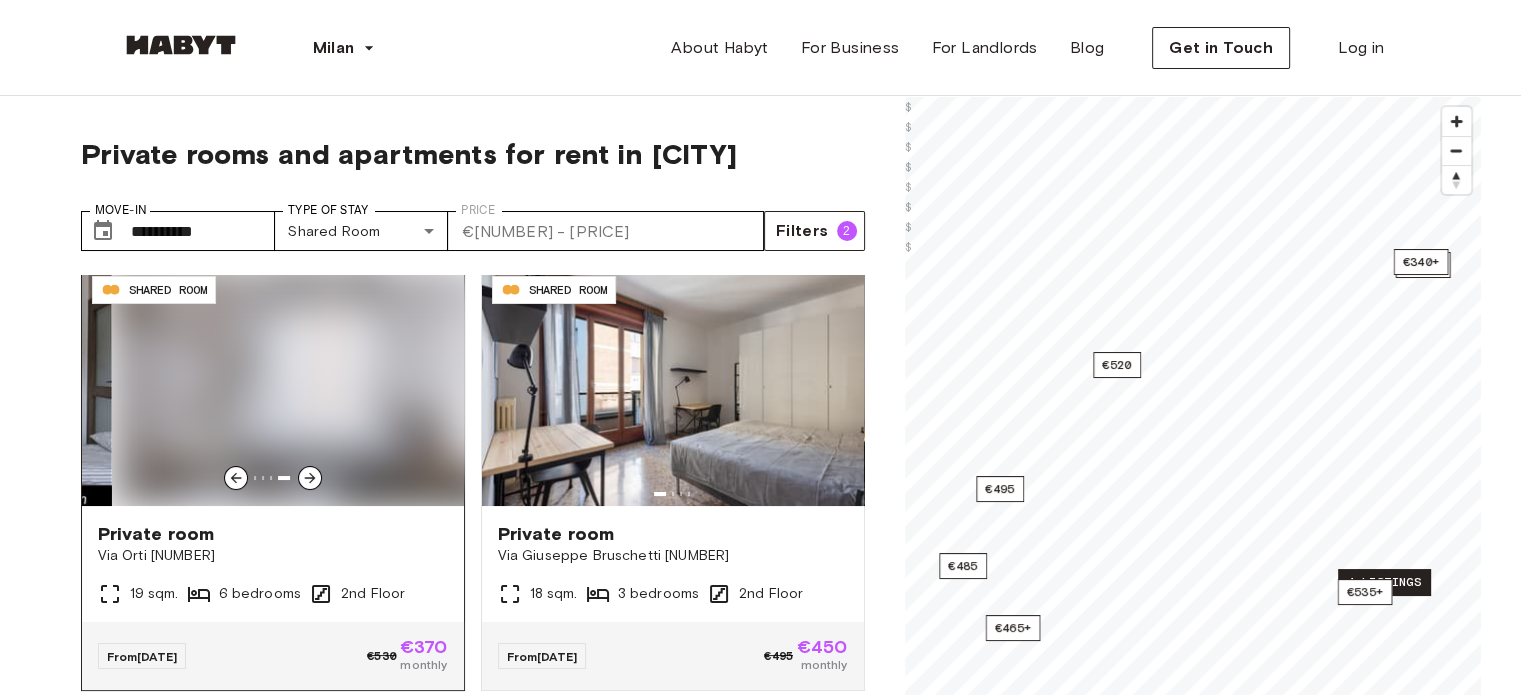 click 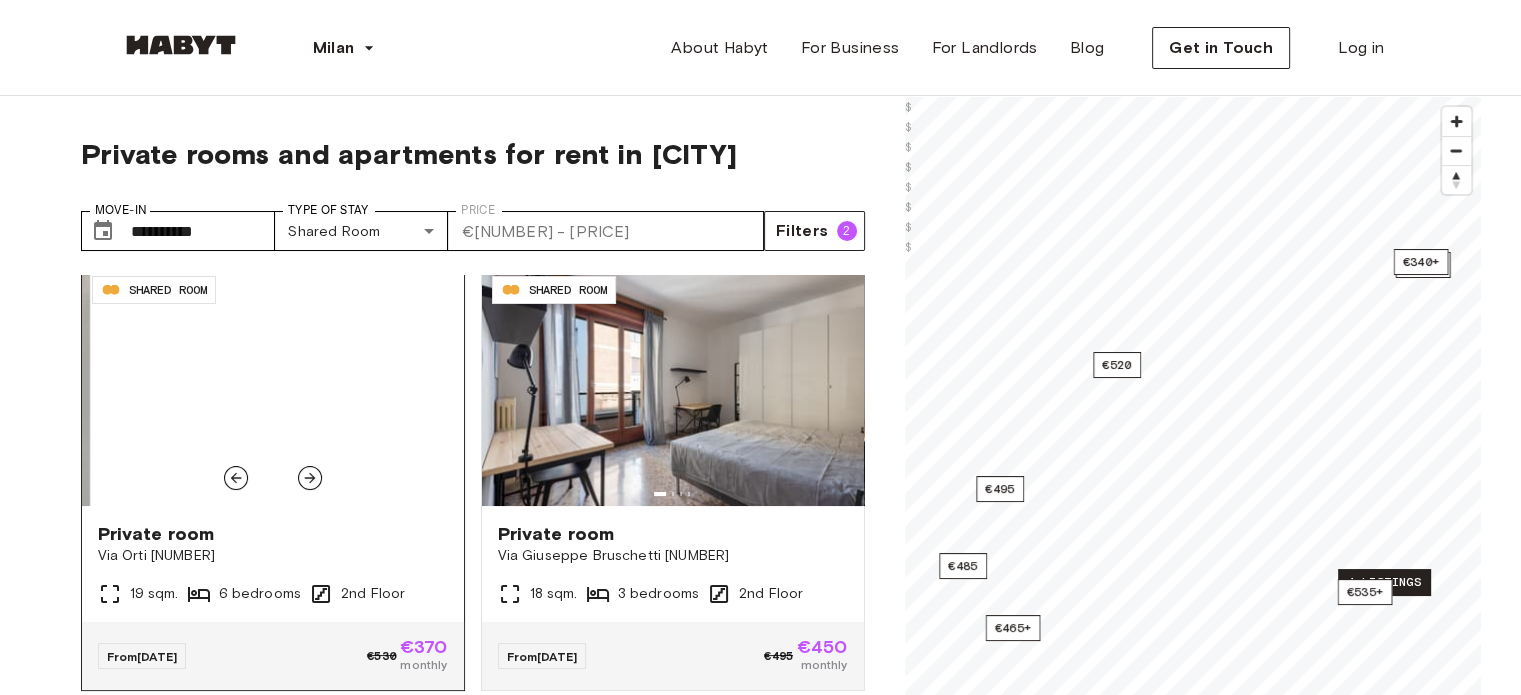 click 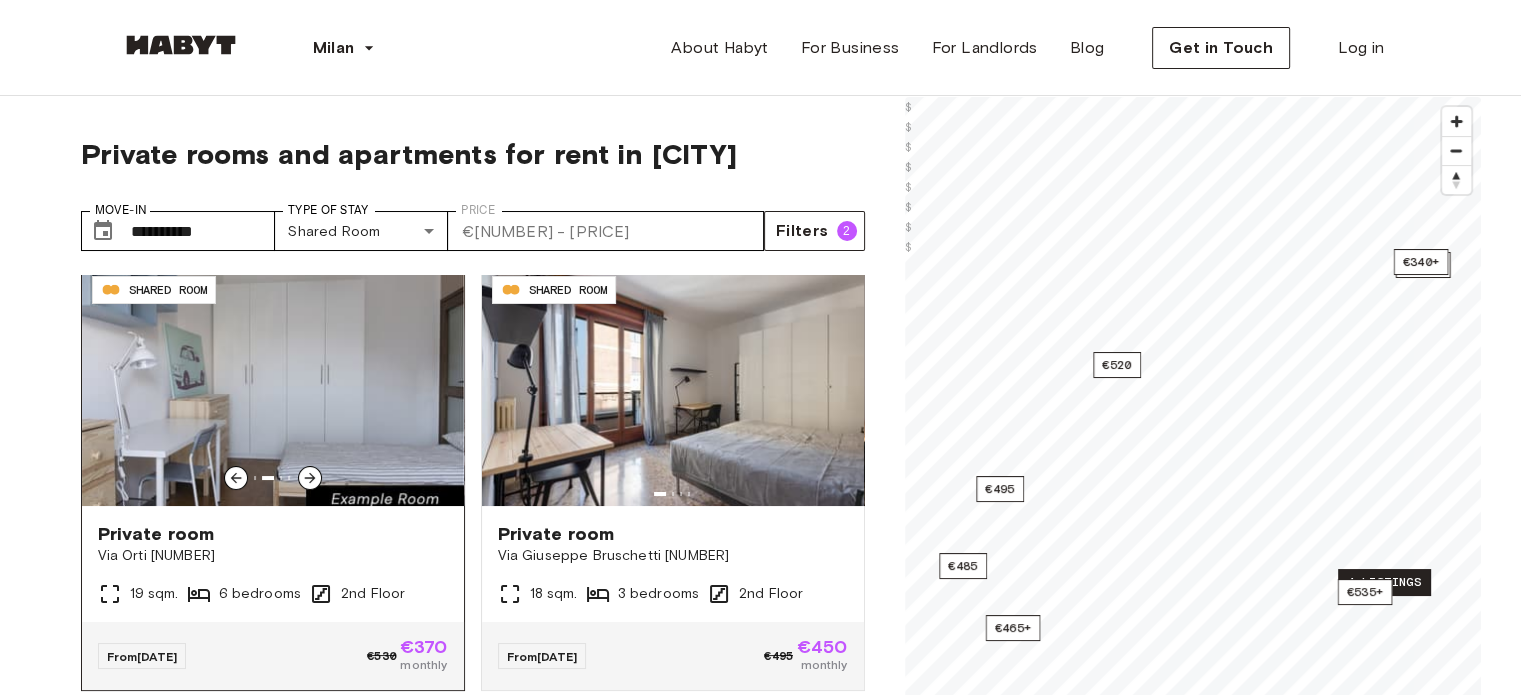 click 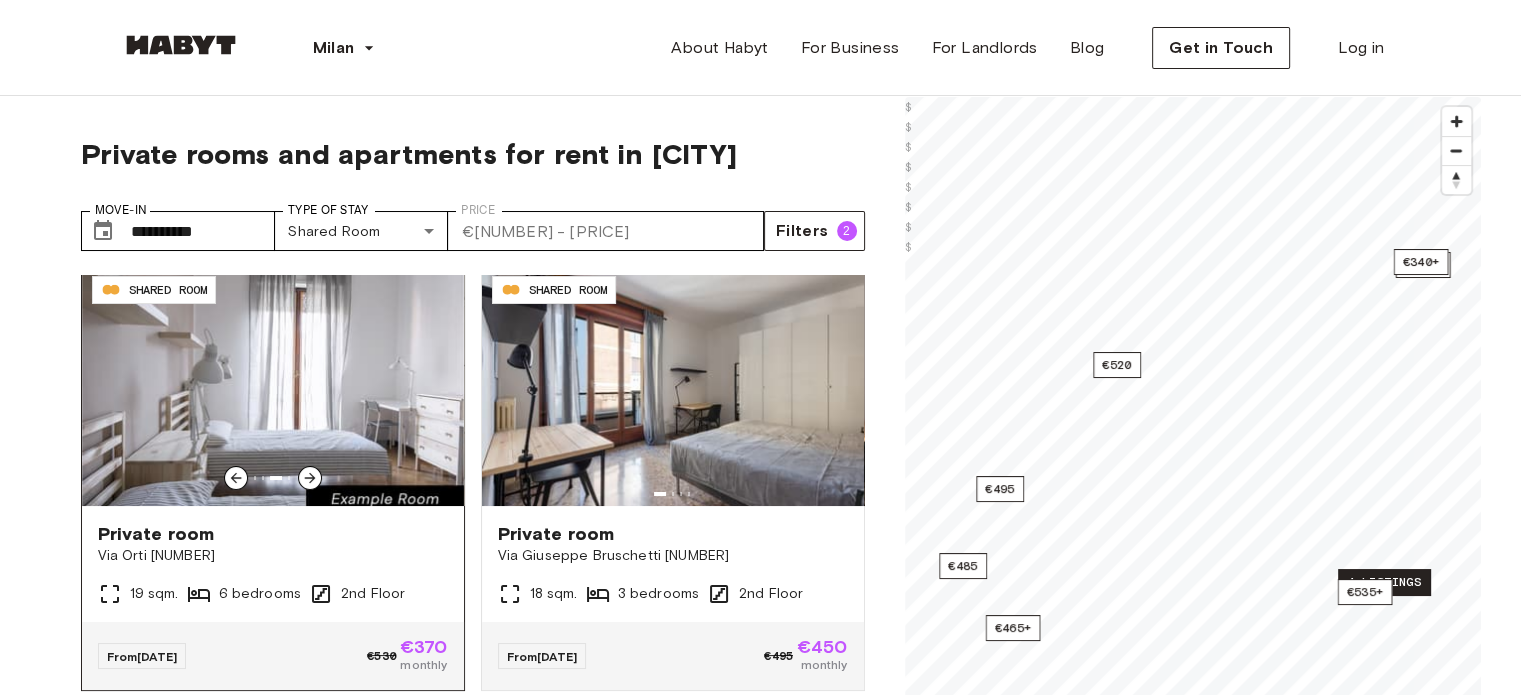 click 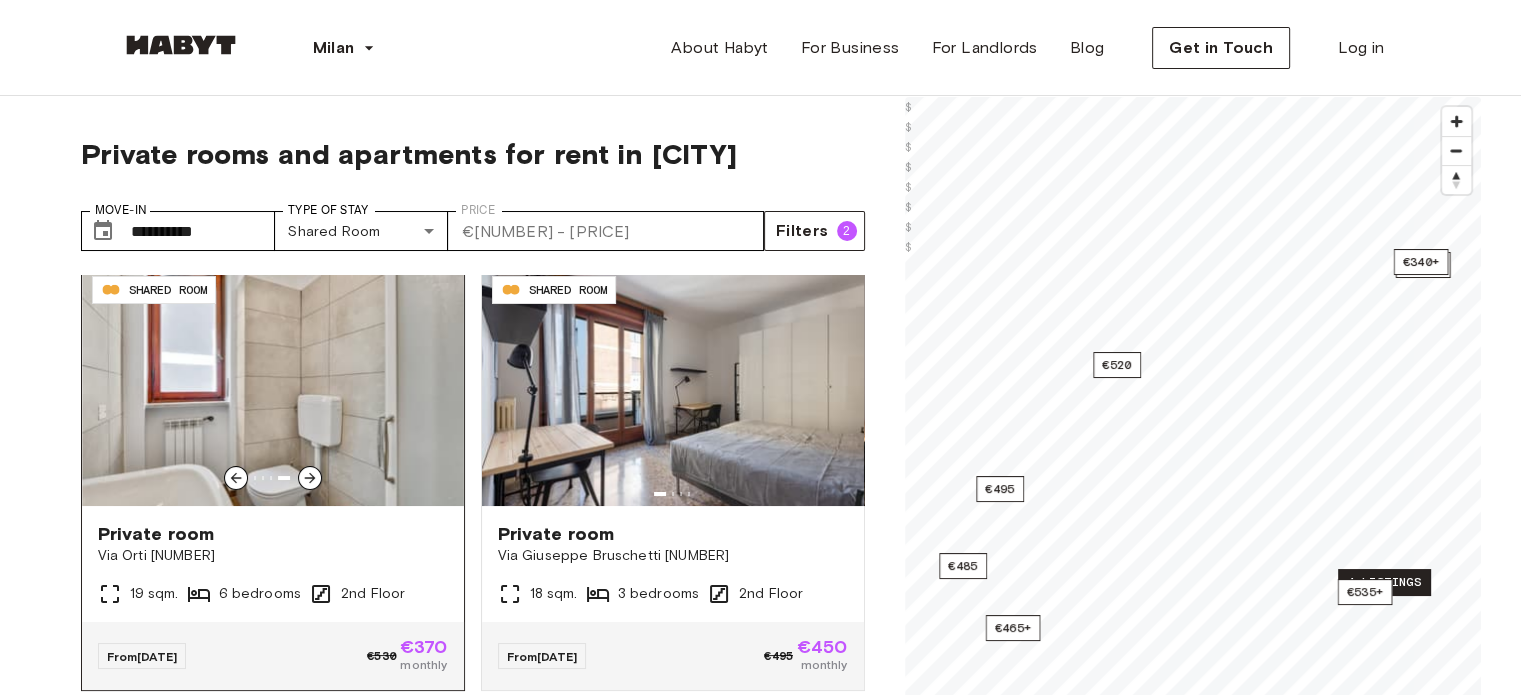 click 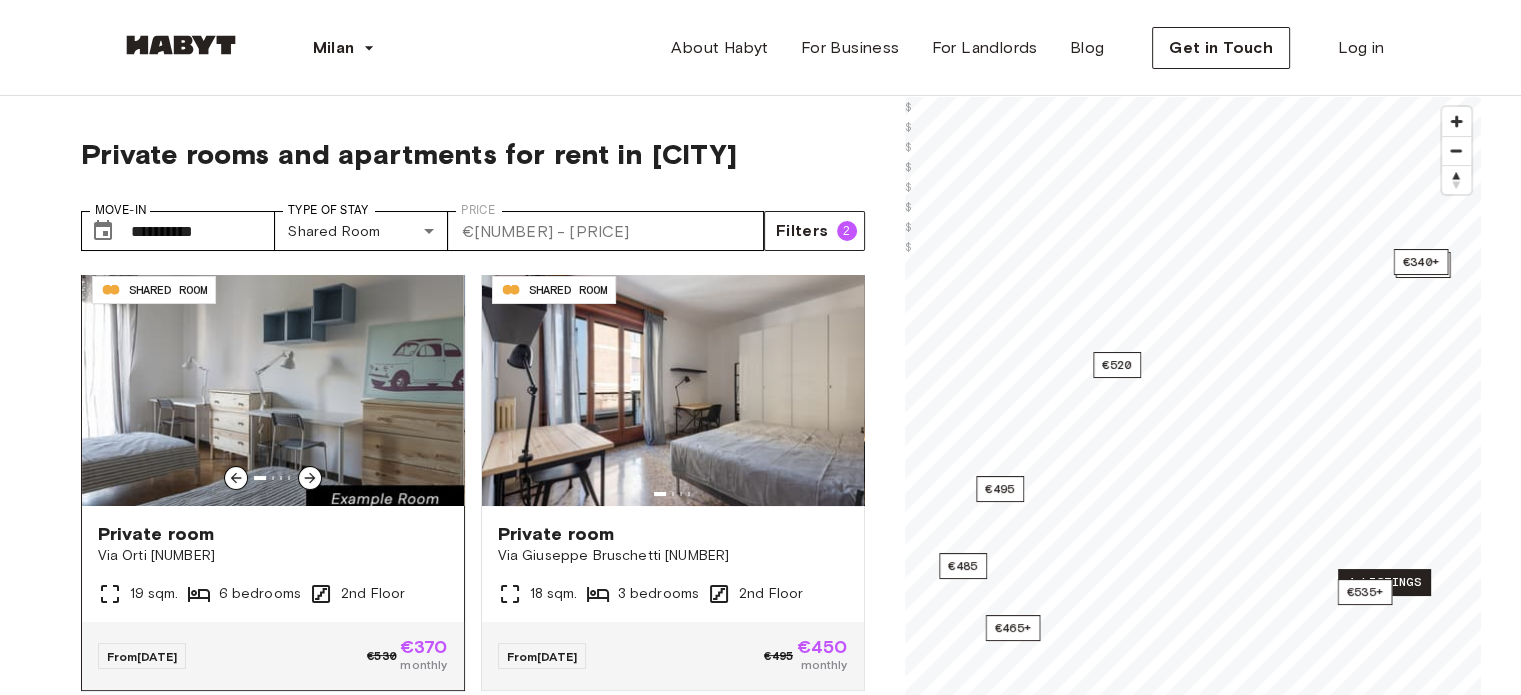 click 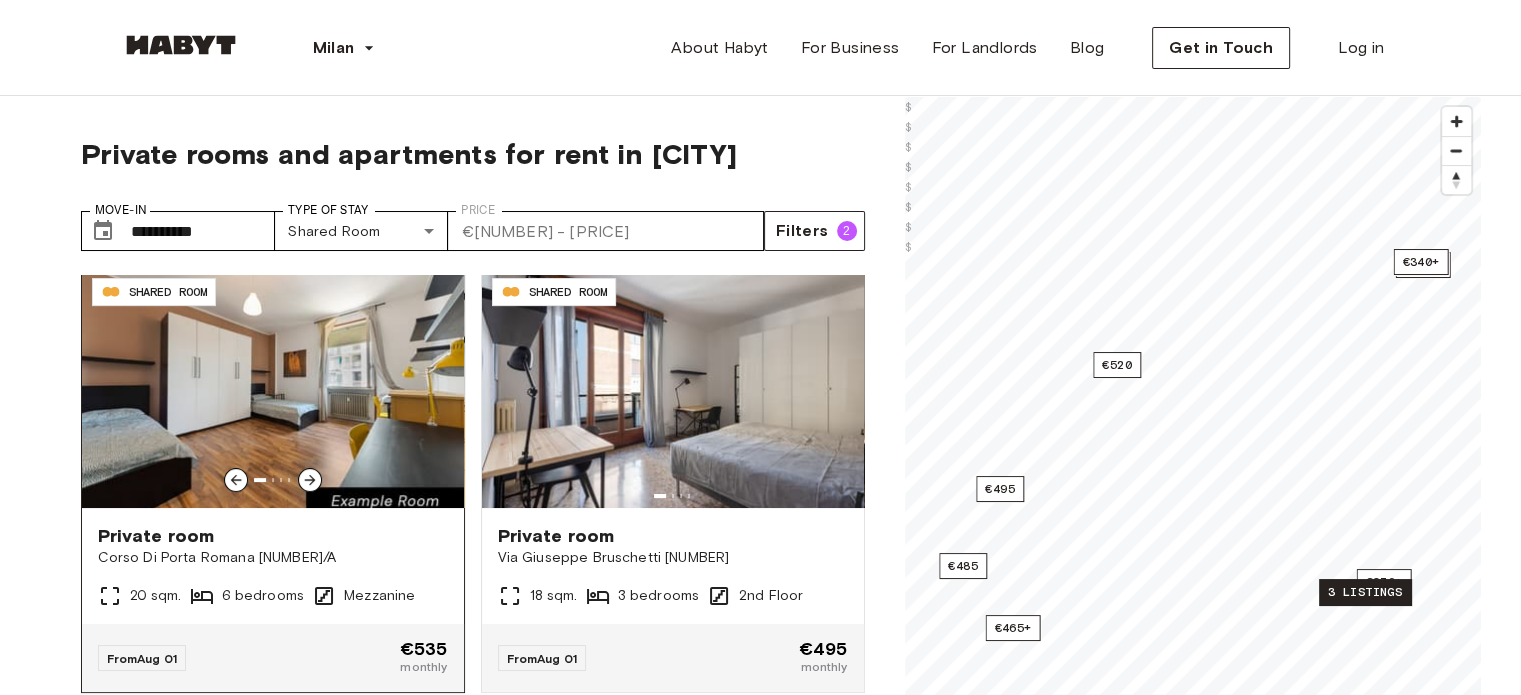 scroll, scrollTop: 452, scrollLeft: 0, axis: vertical 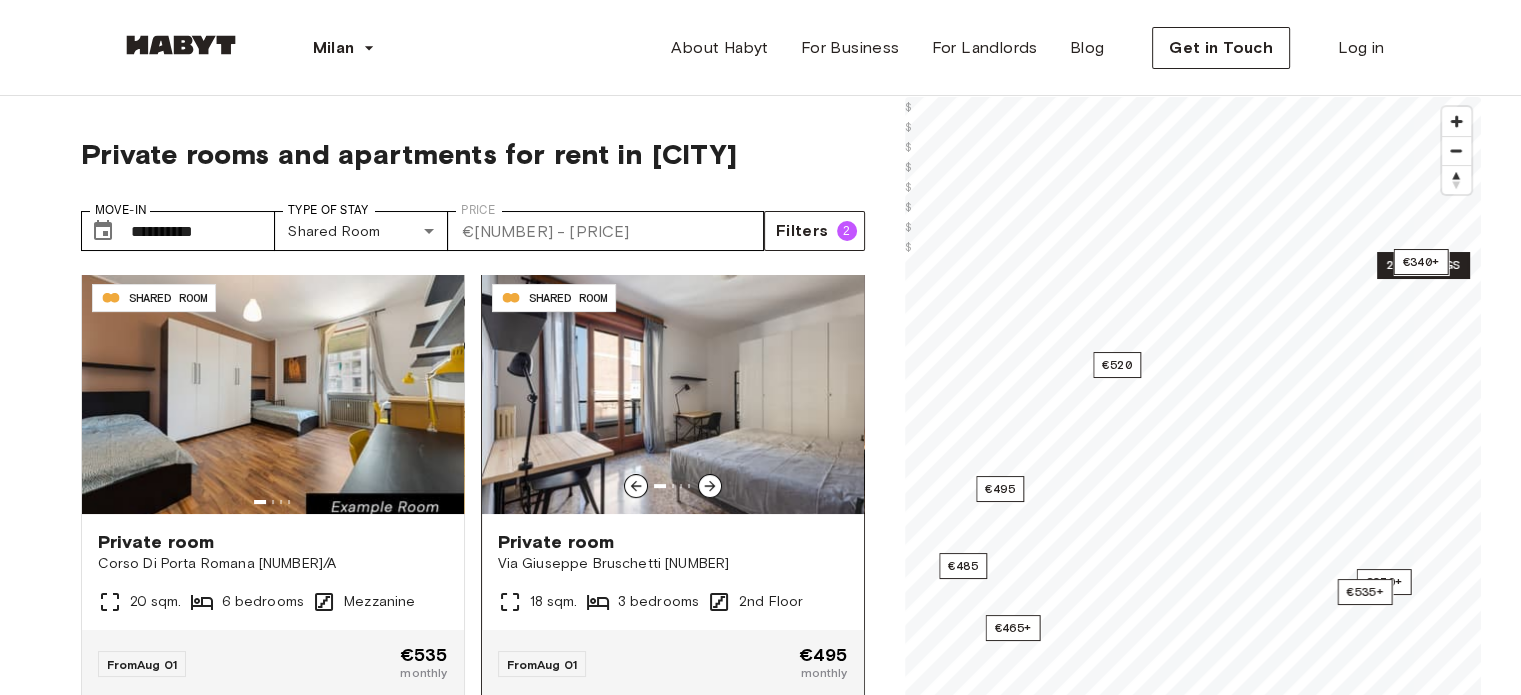 click 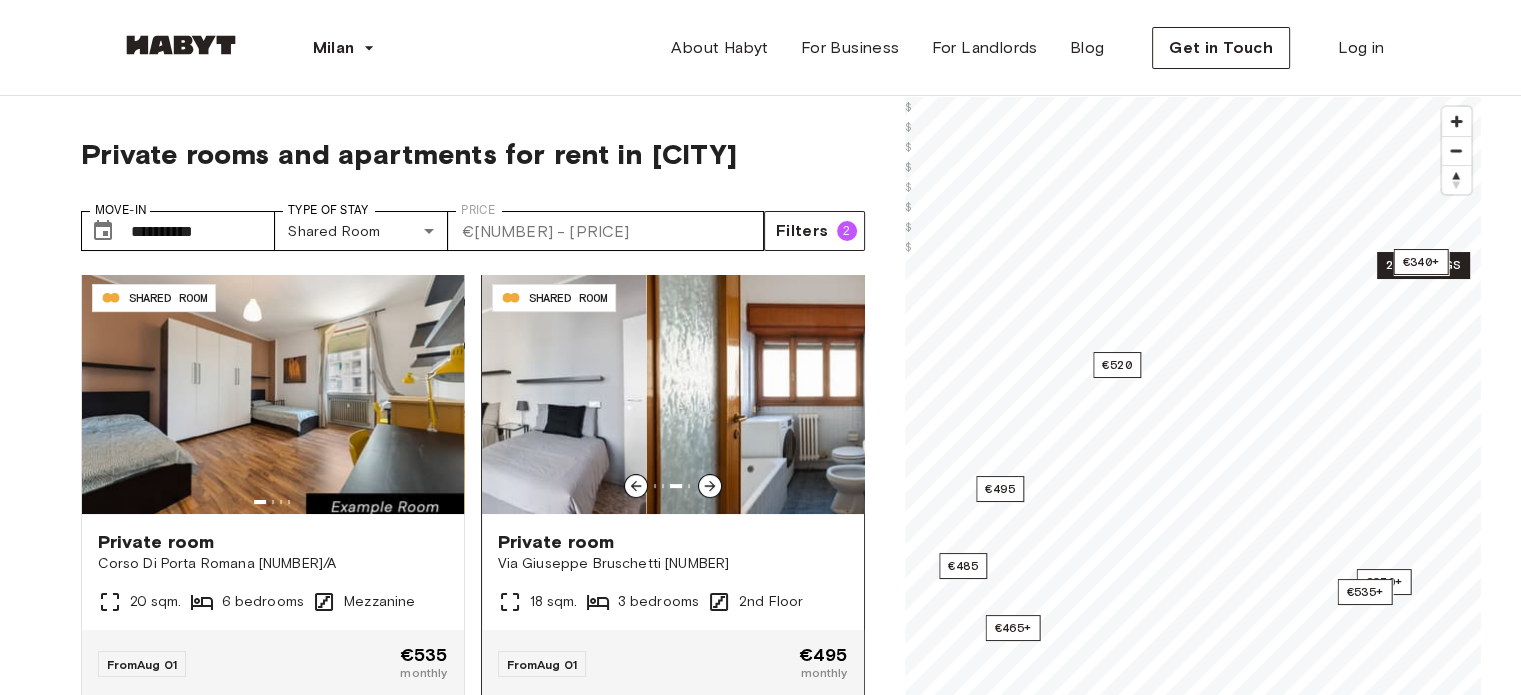 click 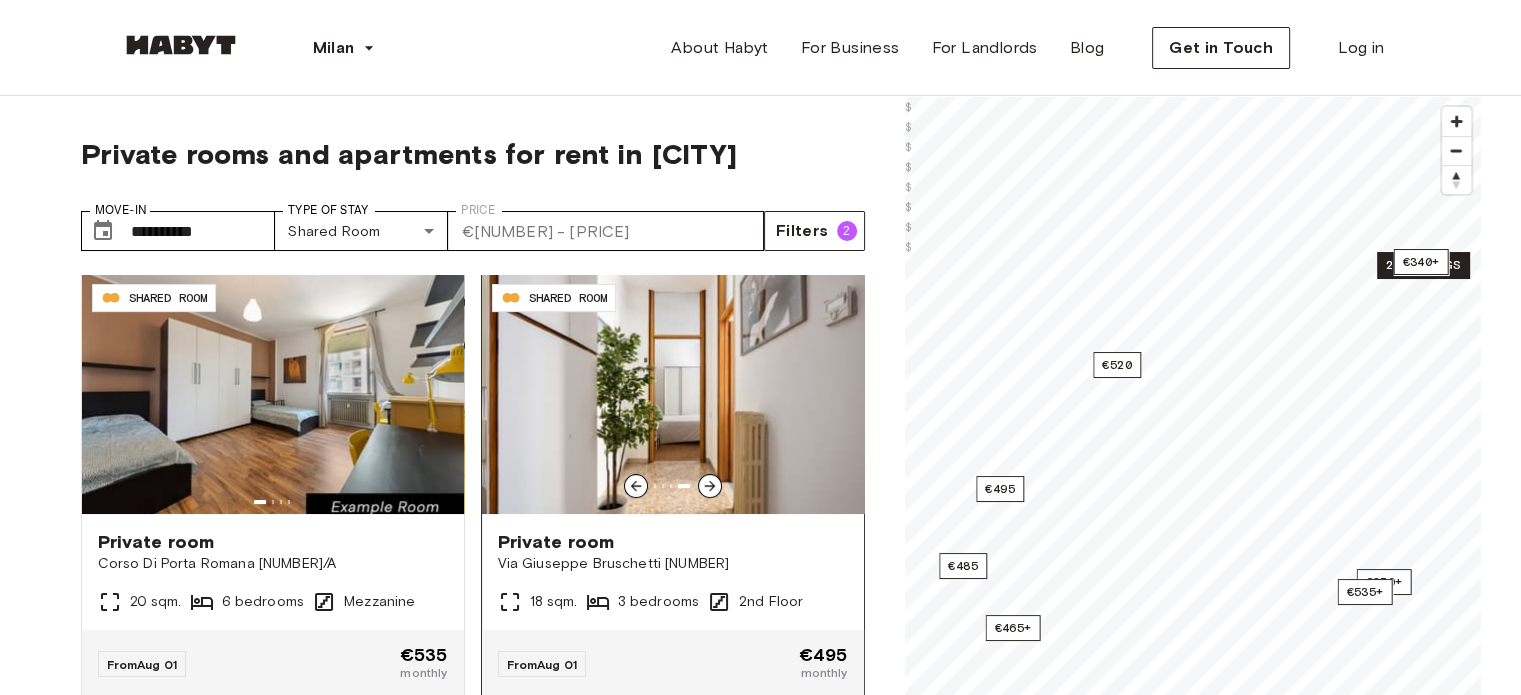 click 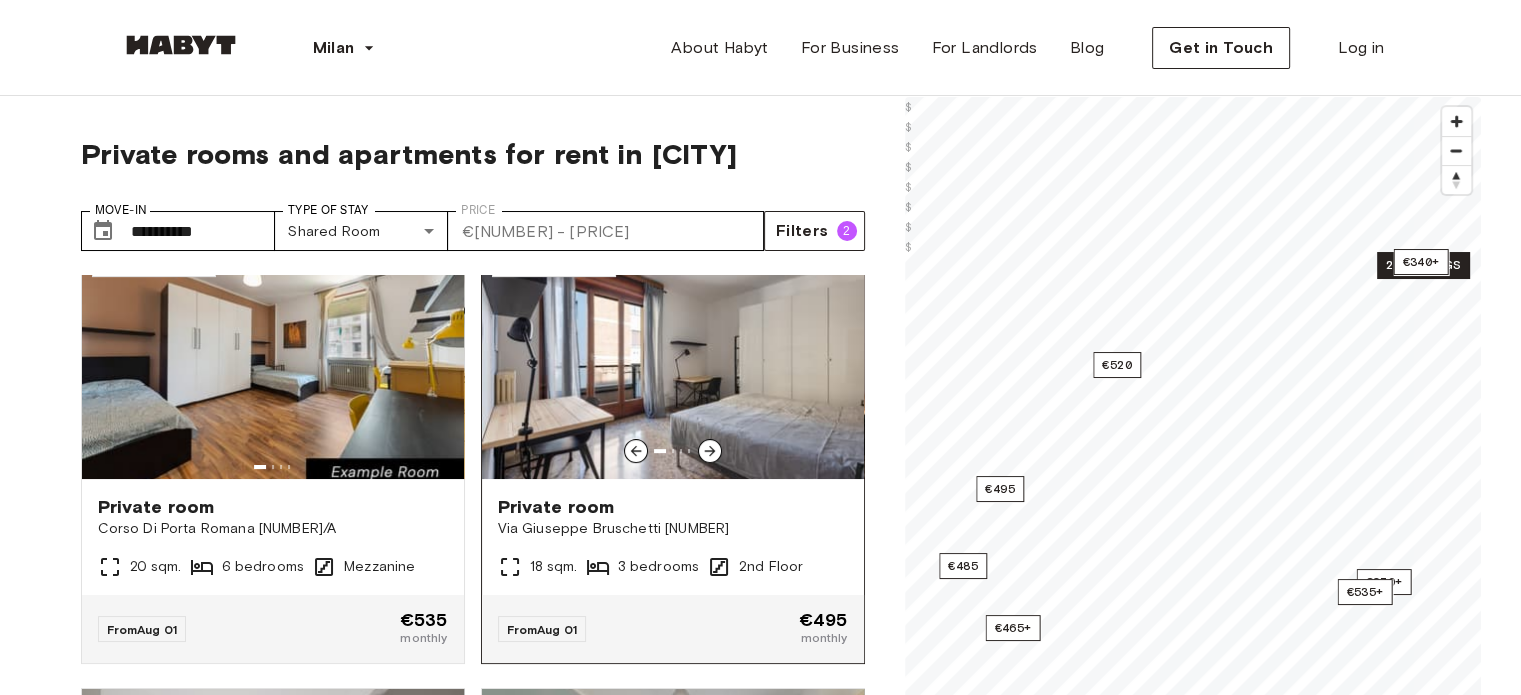 scroll, scrollTop: 482, scrollLeft: 0, axis: vertical 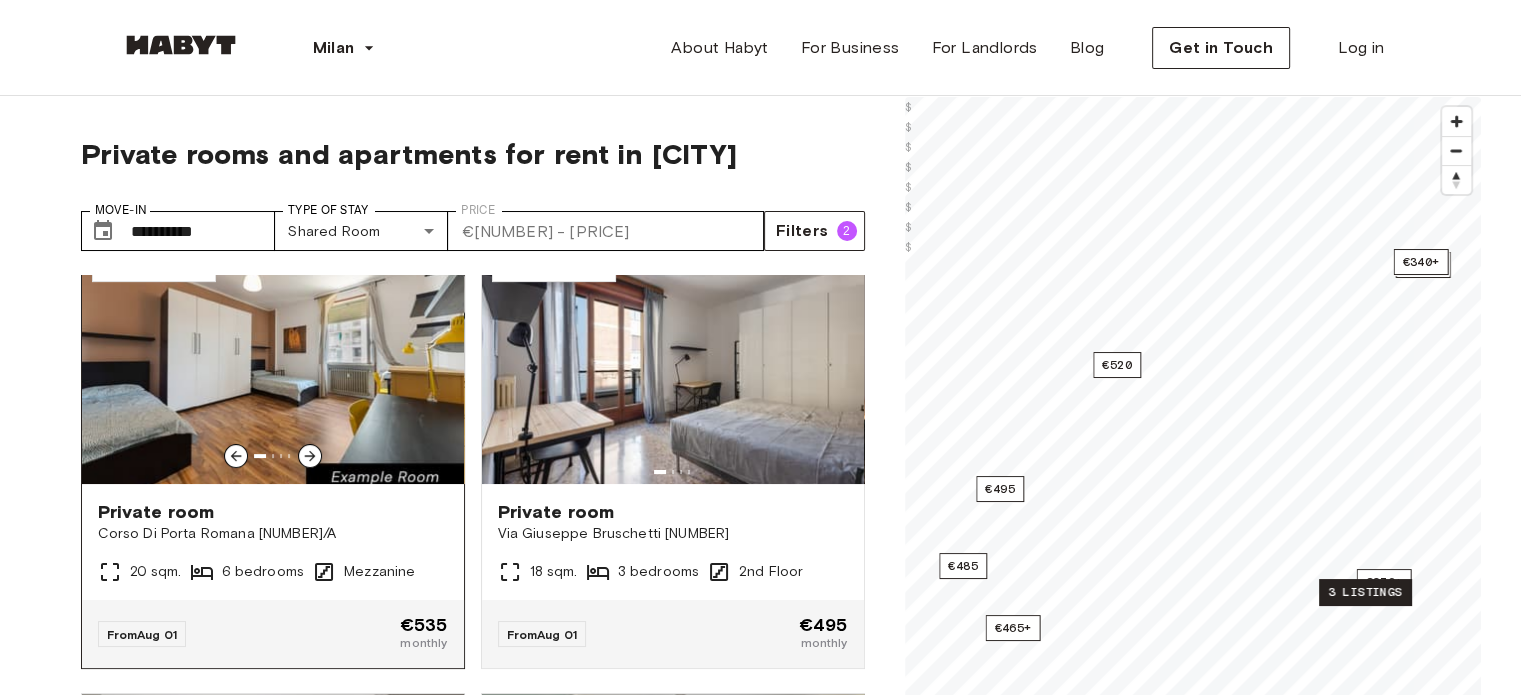 click 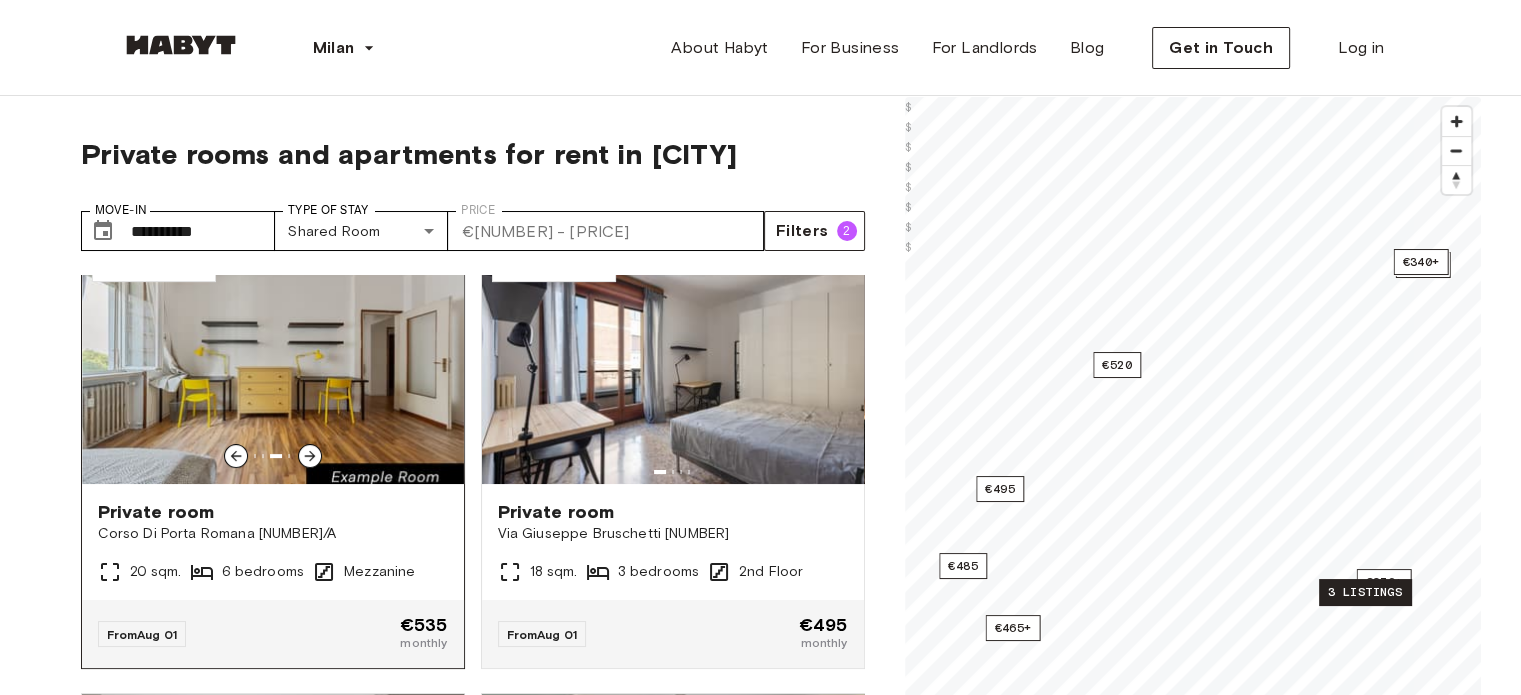 click 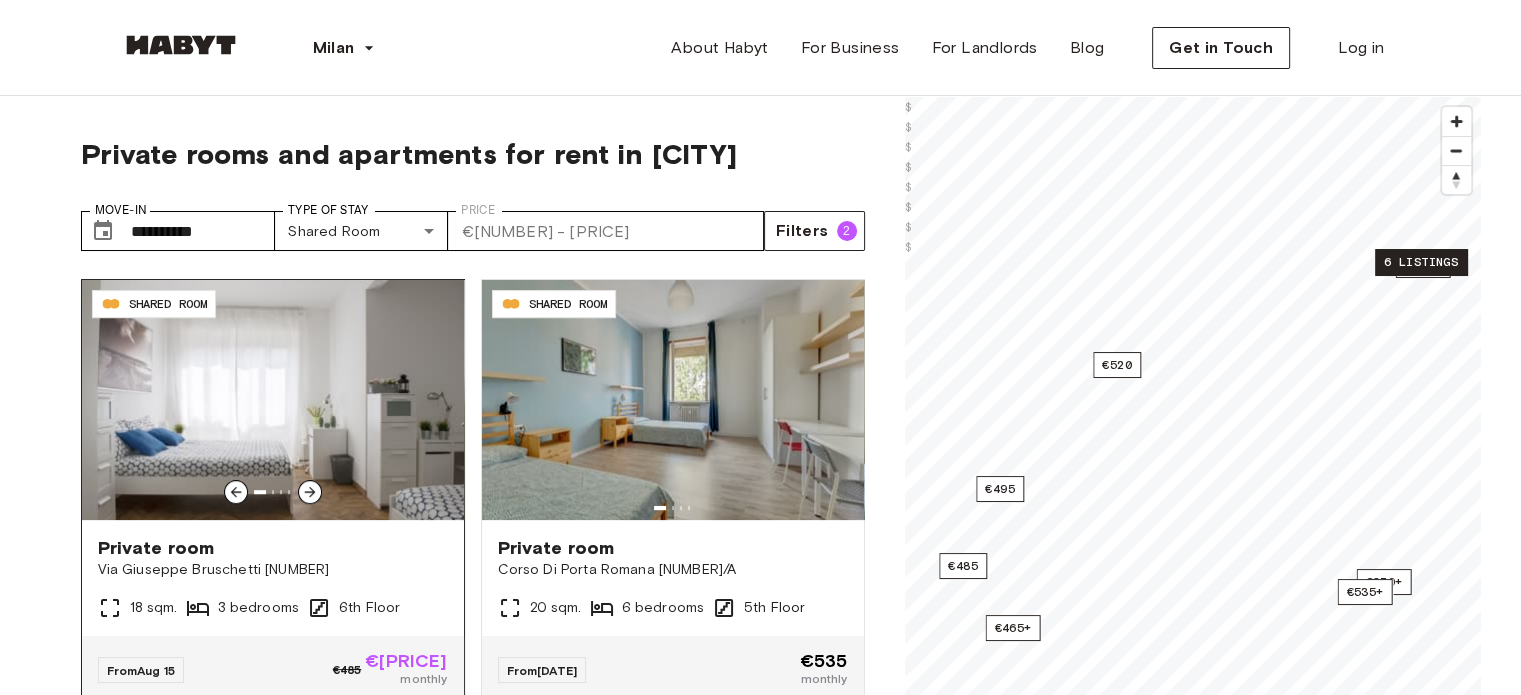 scroll, scrollTop: 898, scrollLeft: 0, axis: vertical 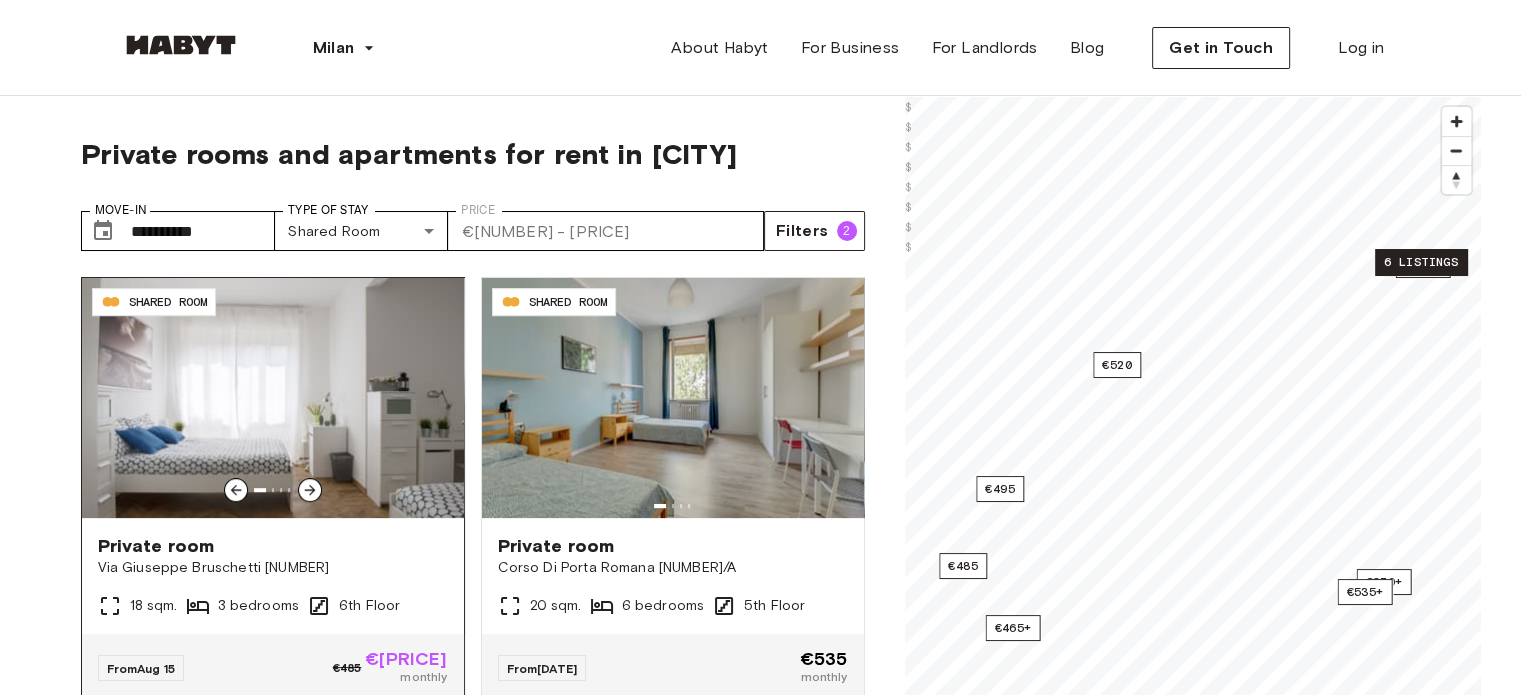 click 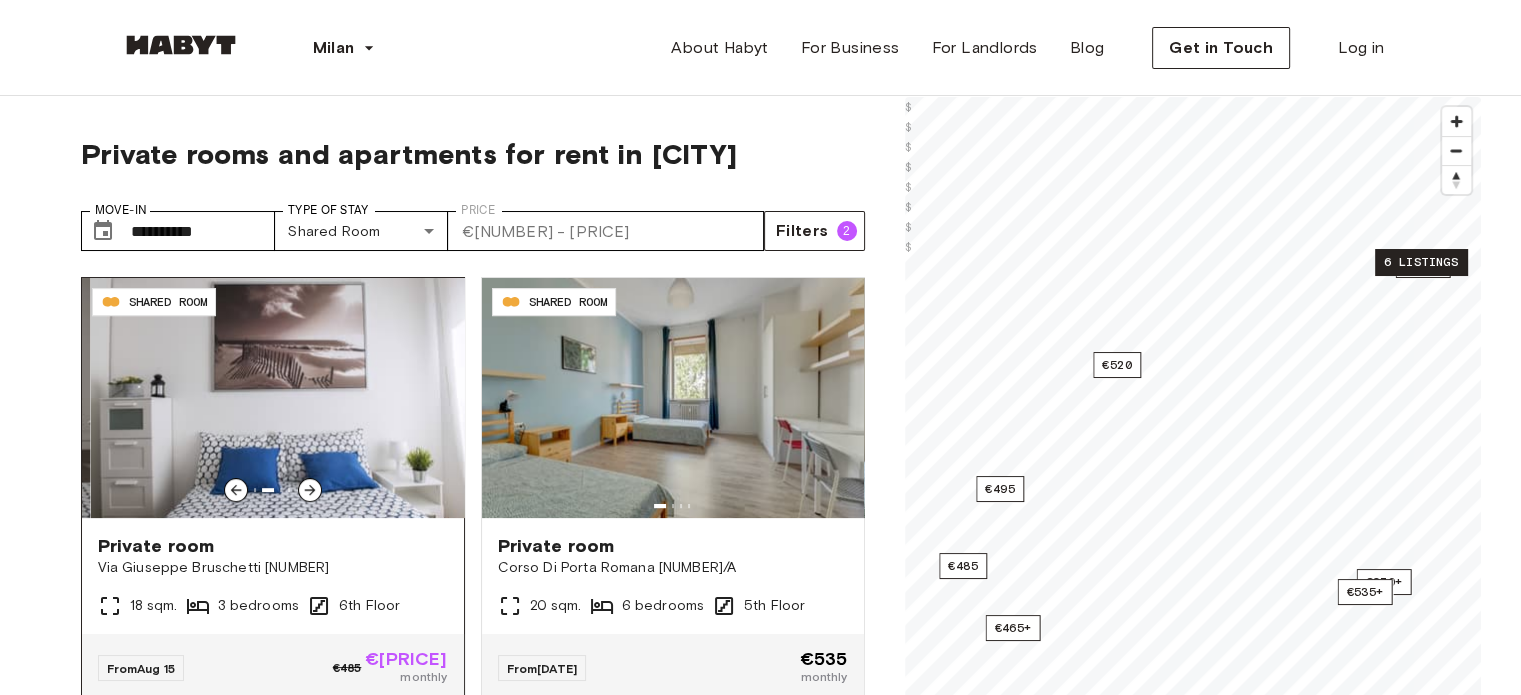 click 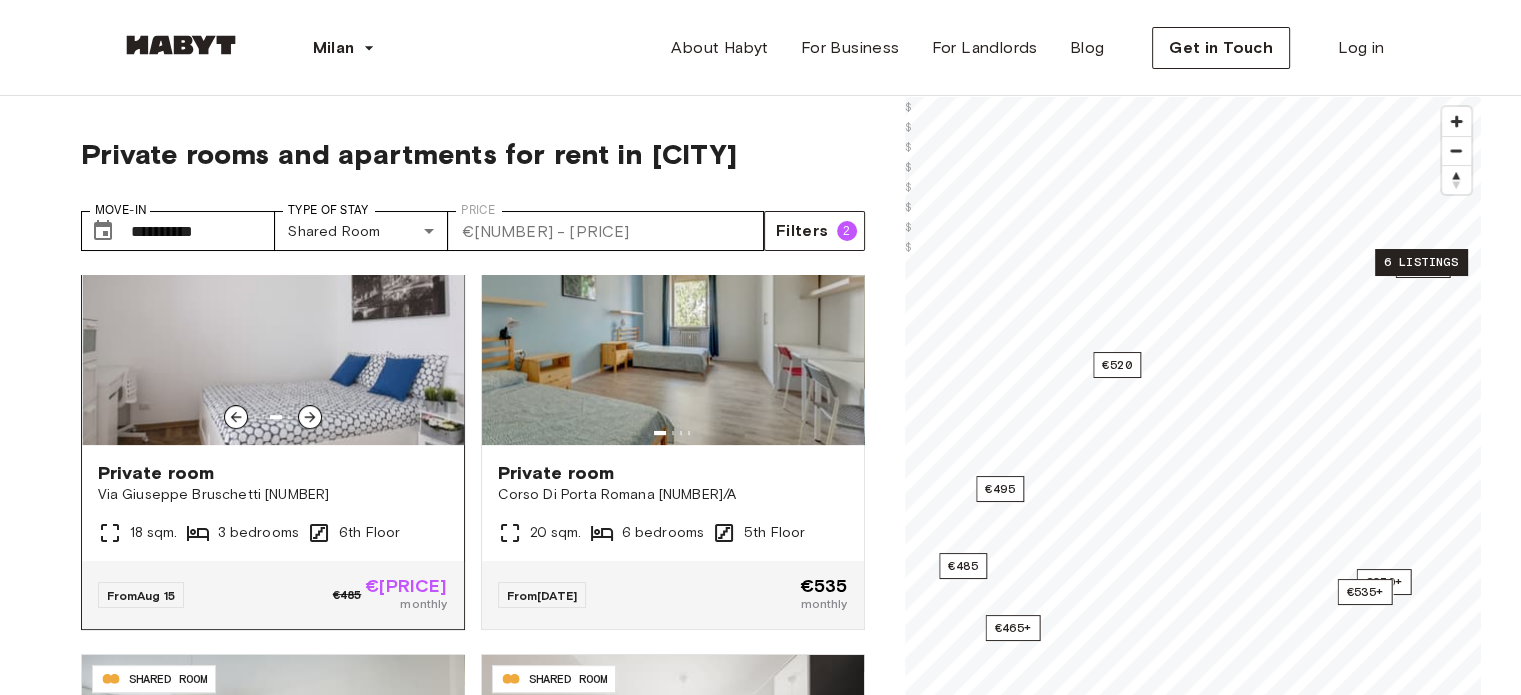 scroll, scrollTop: 971, scrollLeft: 0, axis: vertical 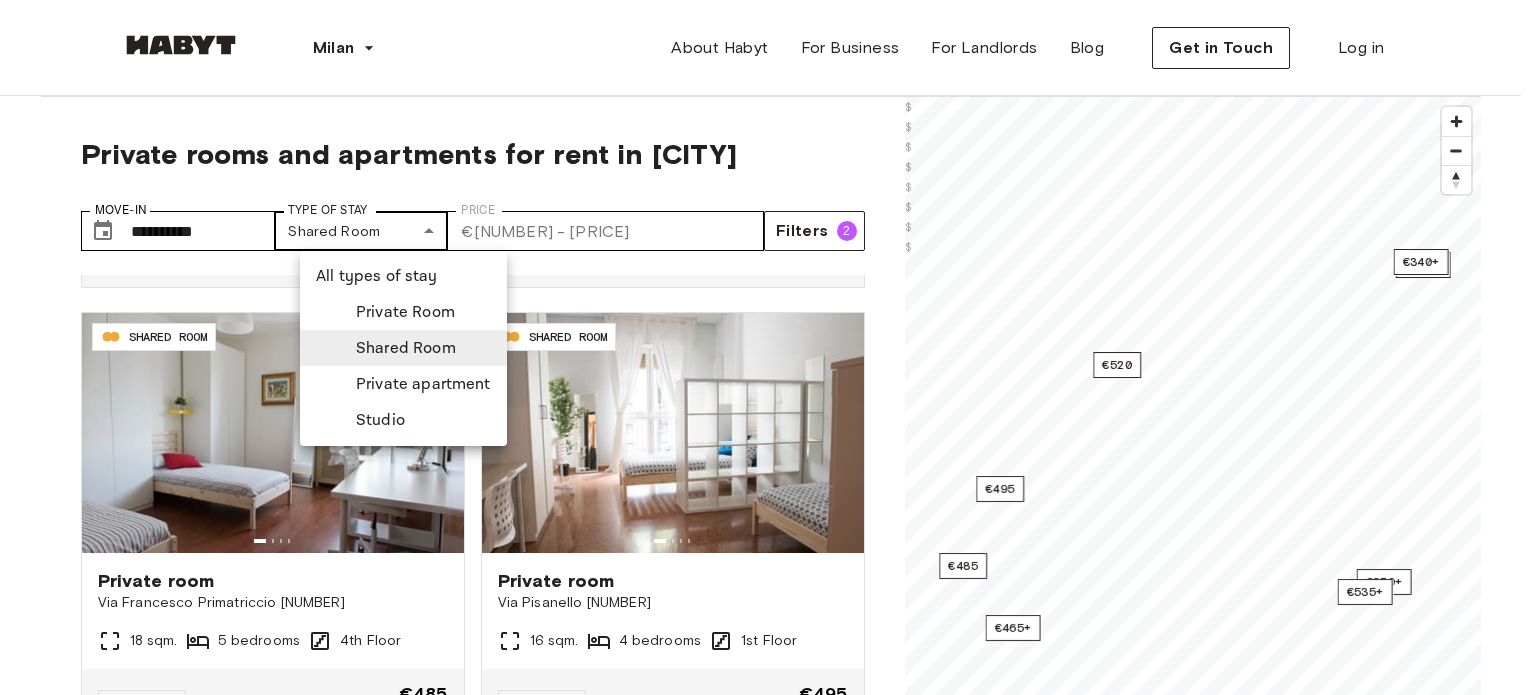 click on "**********" at bounding box center (768, 2379) 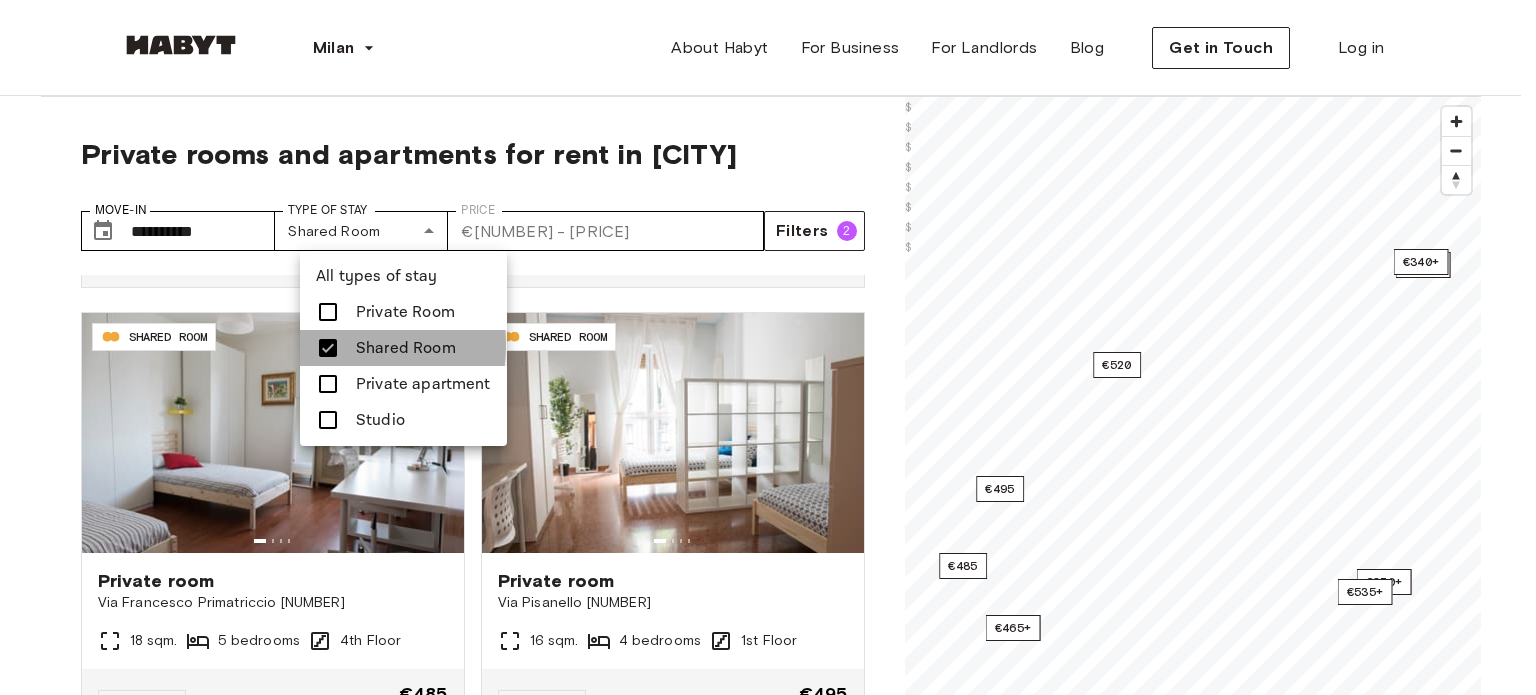 click at bounding box center (328, 348) 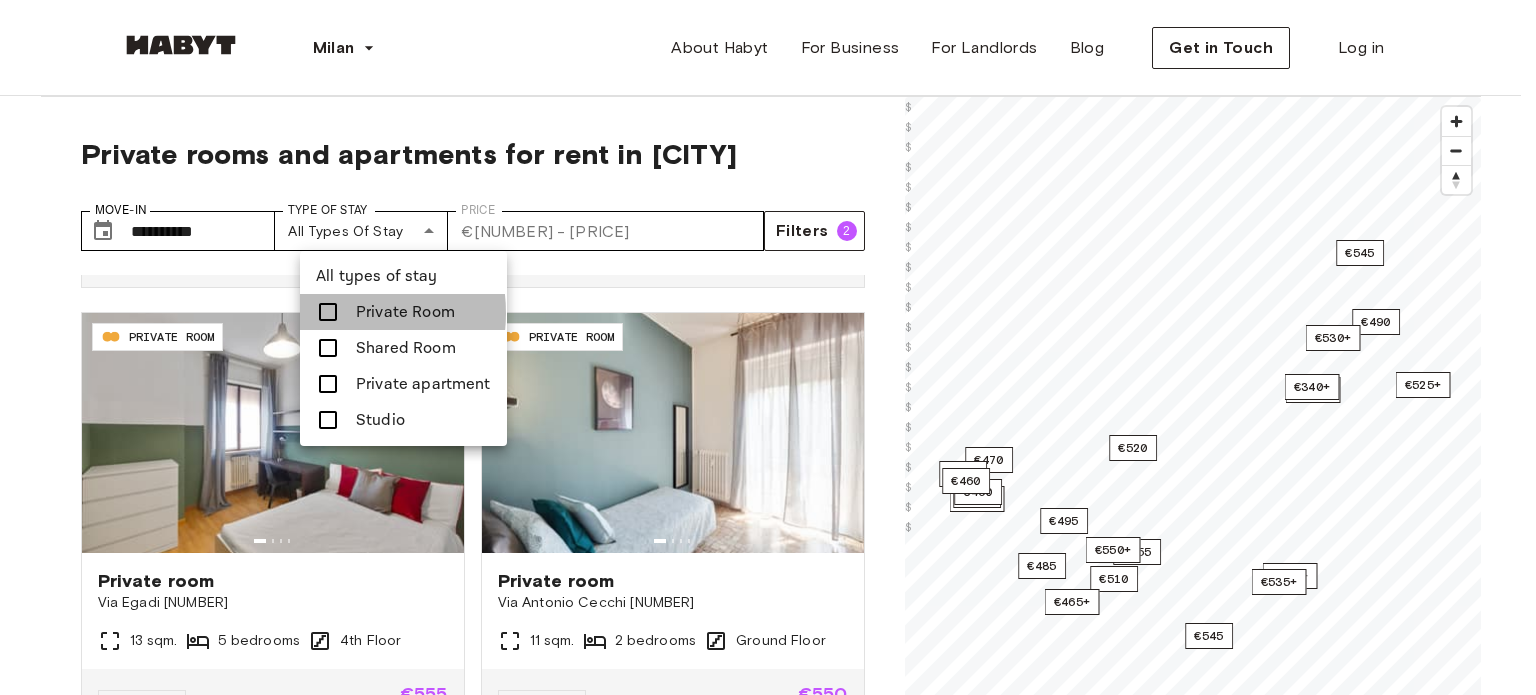 click at bounding box center (328, 312) 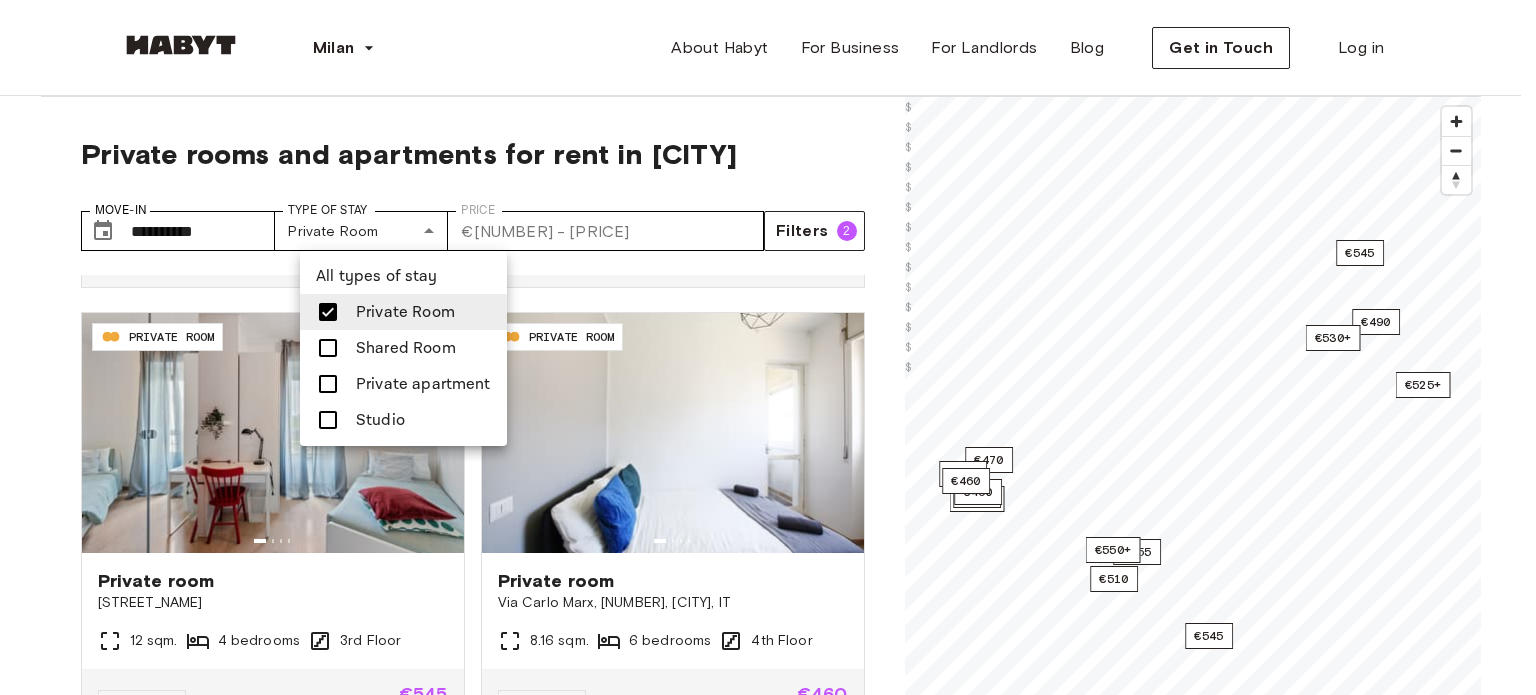 click at bounding box center (768, 347) 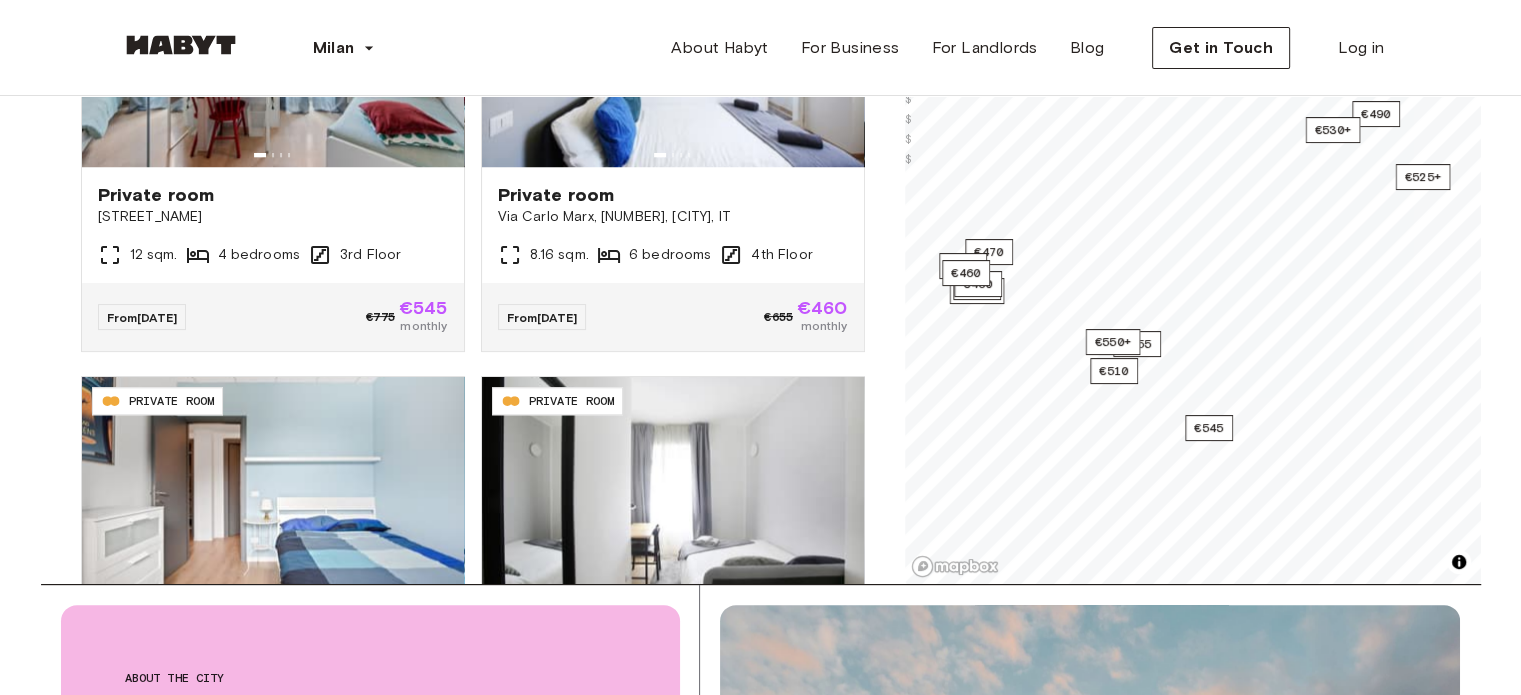 scroll, scrollTop: 384, scrollLeft: 0, axis: vertical 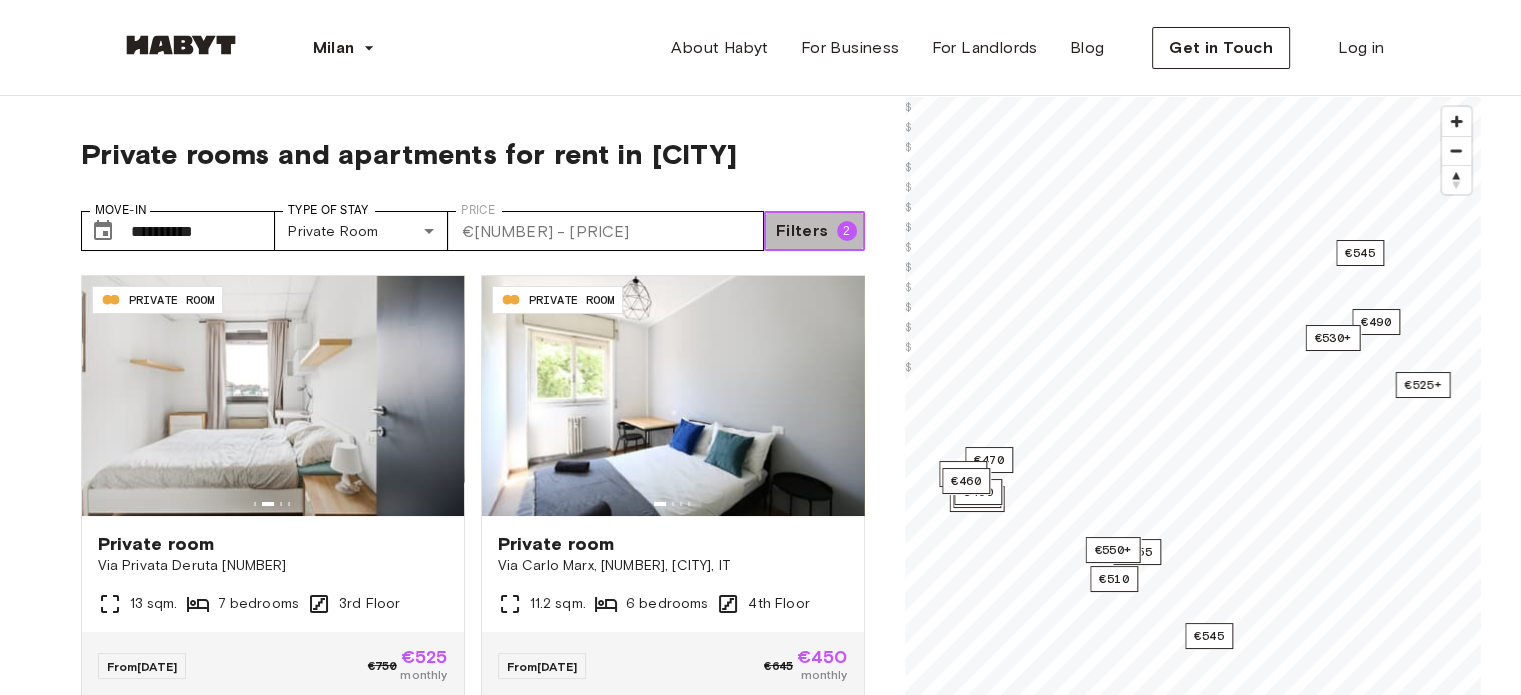 click on "Filters" at bounding box center [802, 231] 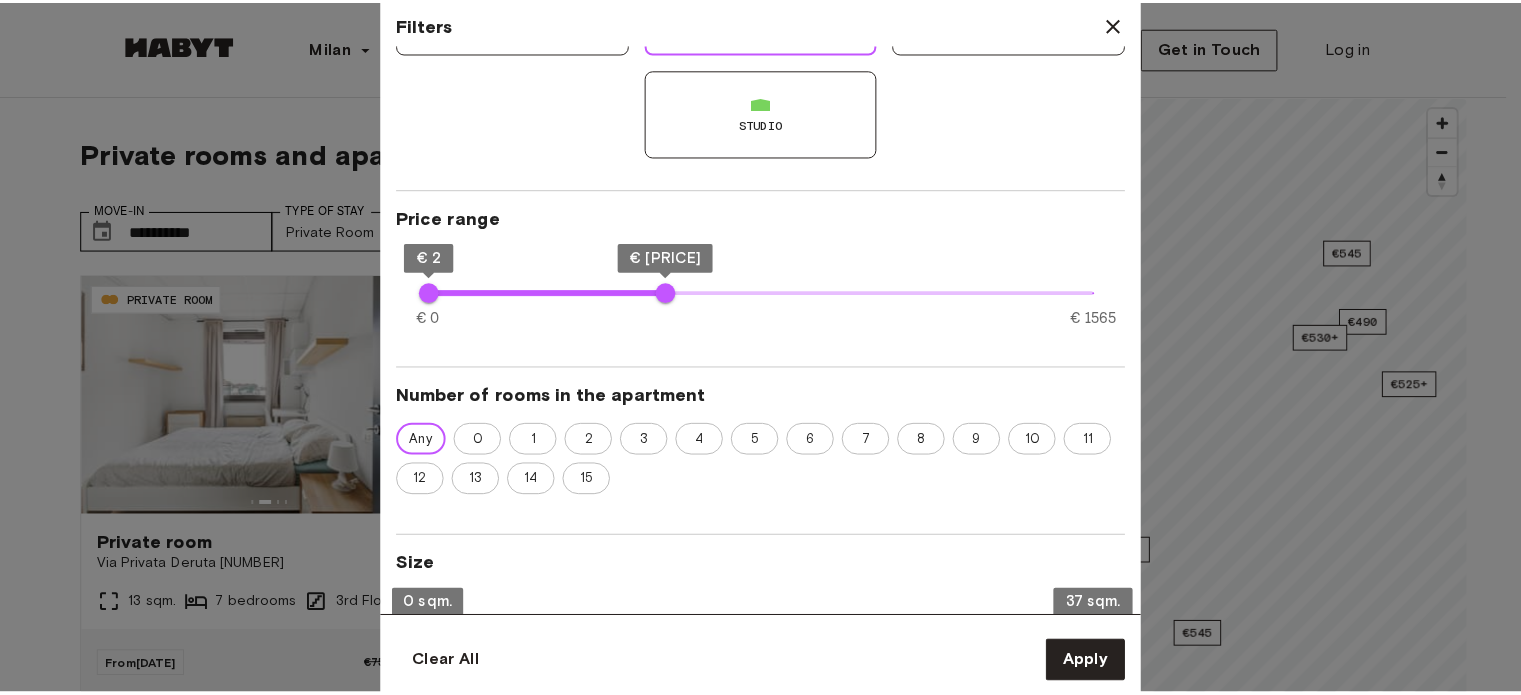 scroll, scrollTop: 0, scrollLeft: 0, axis: both 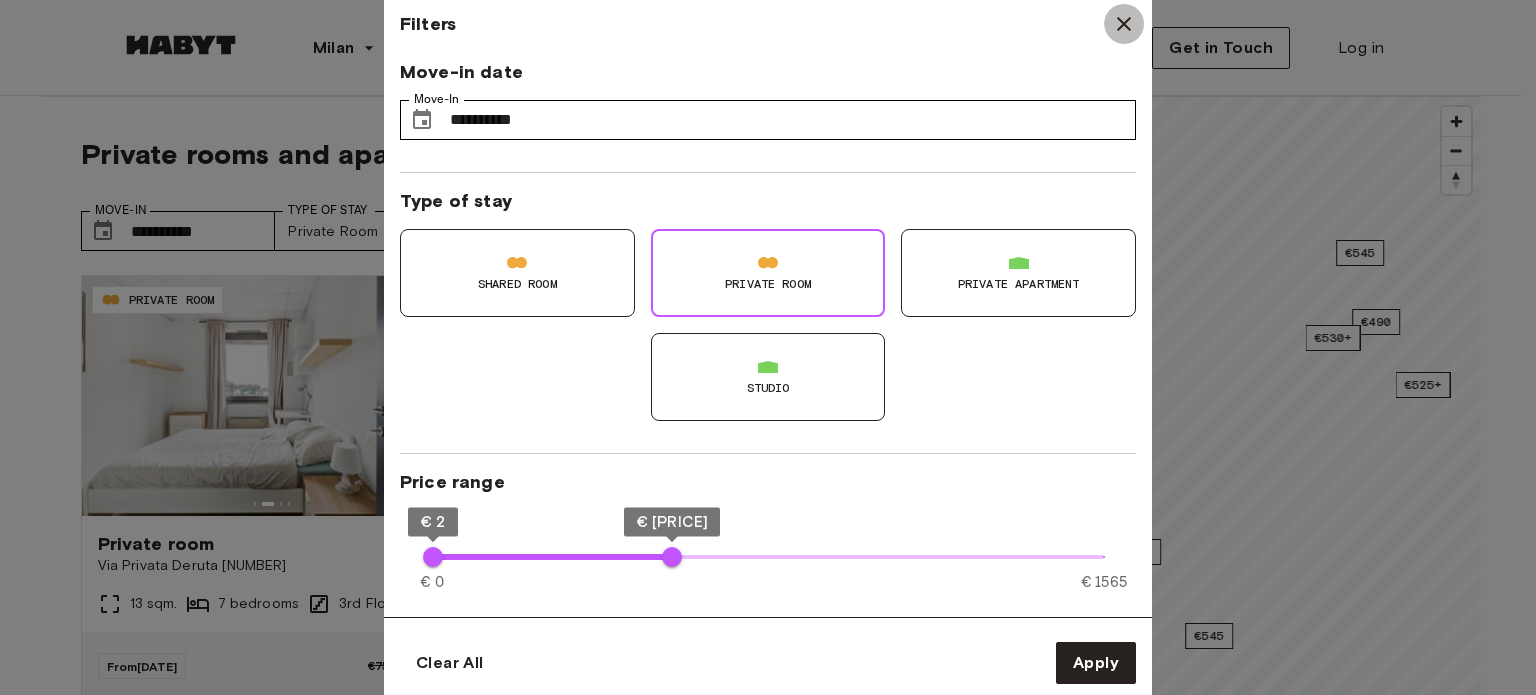 click 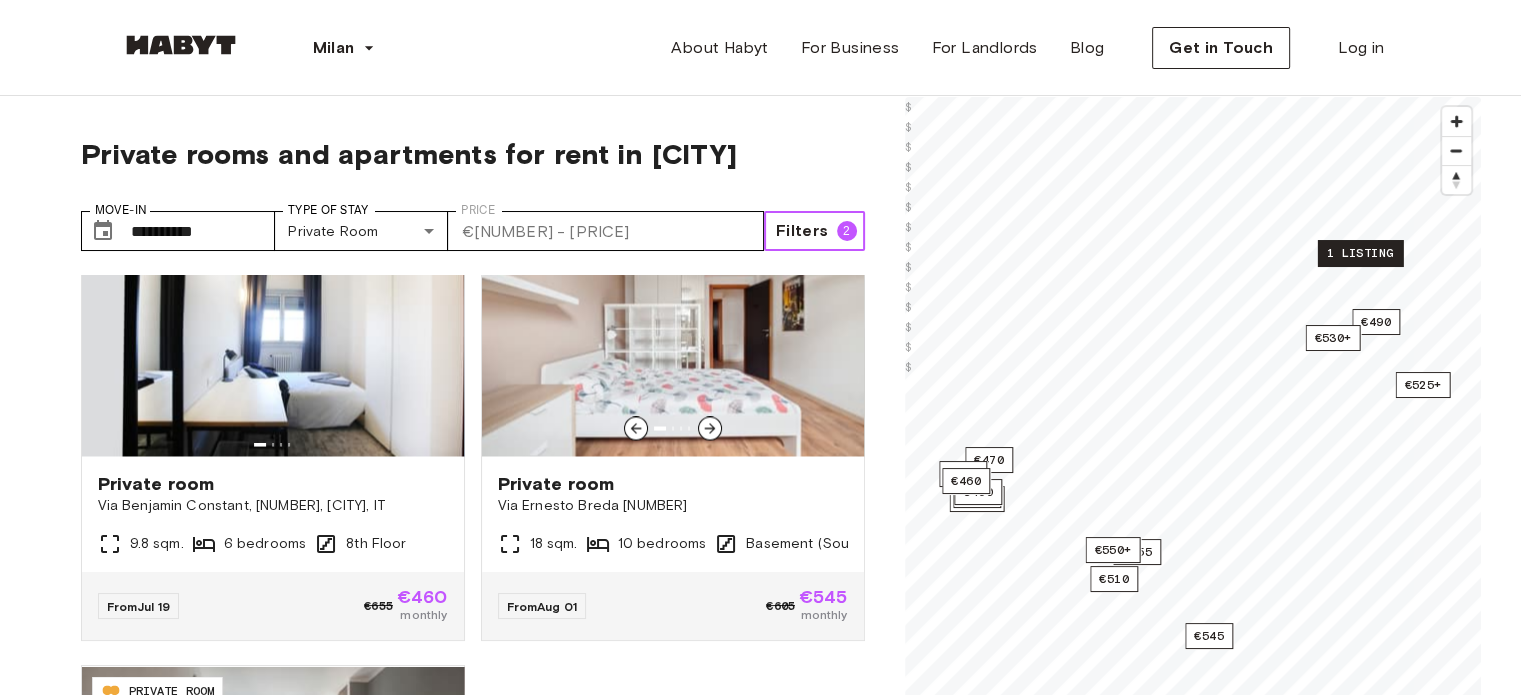 scroll, scrollTop: 3832, scrollLeft: 0, axis: vertical 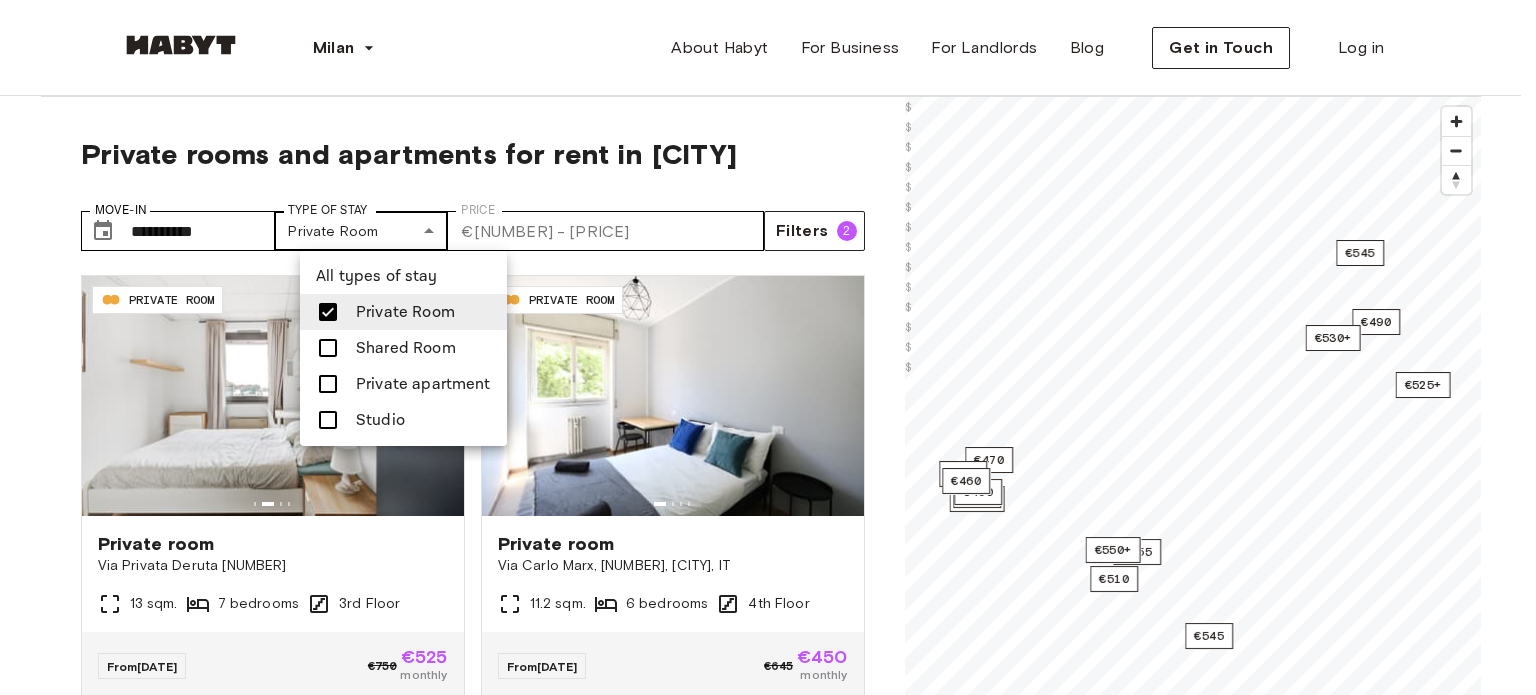 click on "**********" at bounding box center (768, 2379) 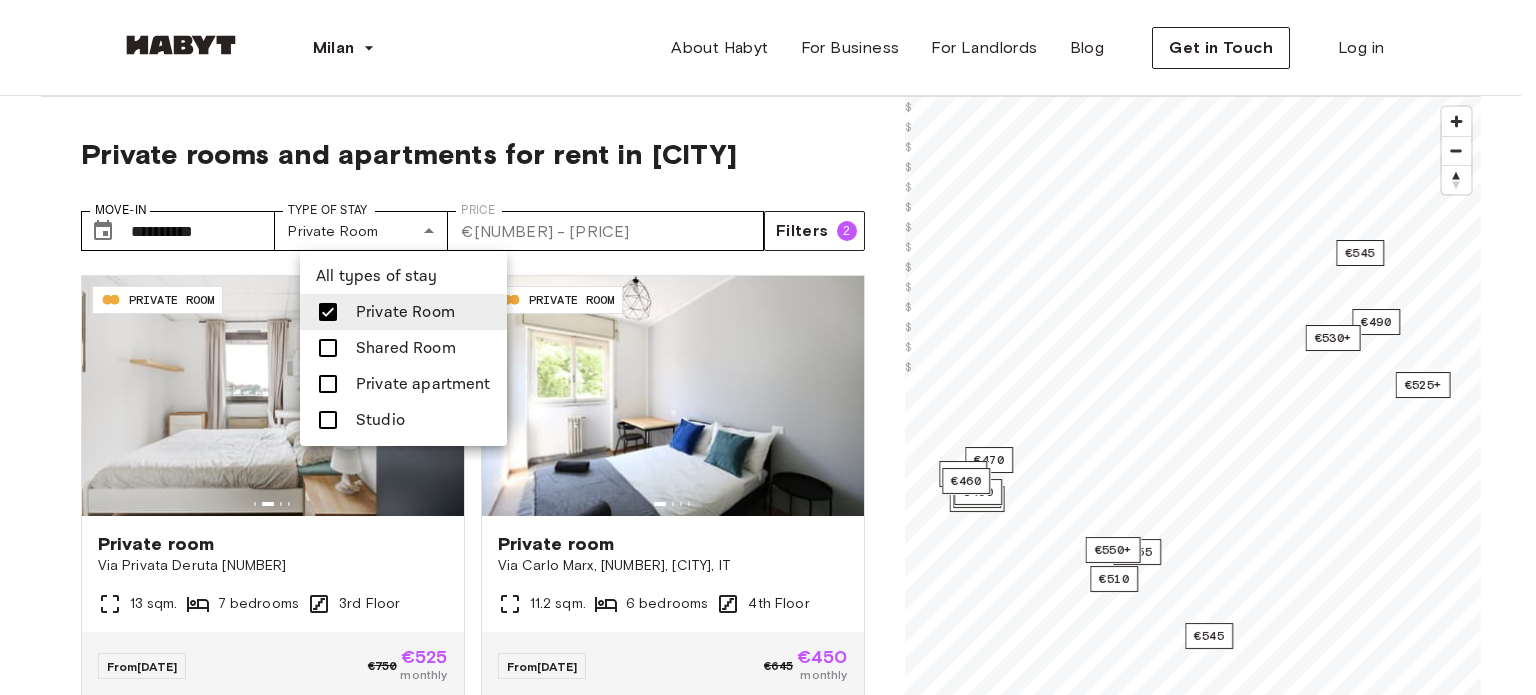 click at bounding box center [328, 348] 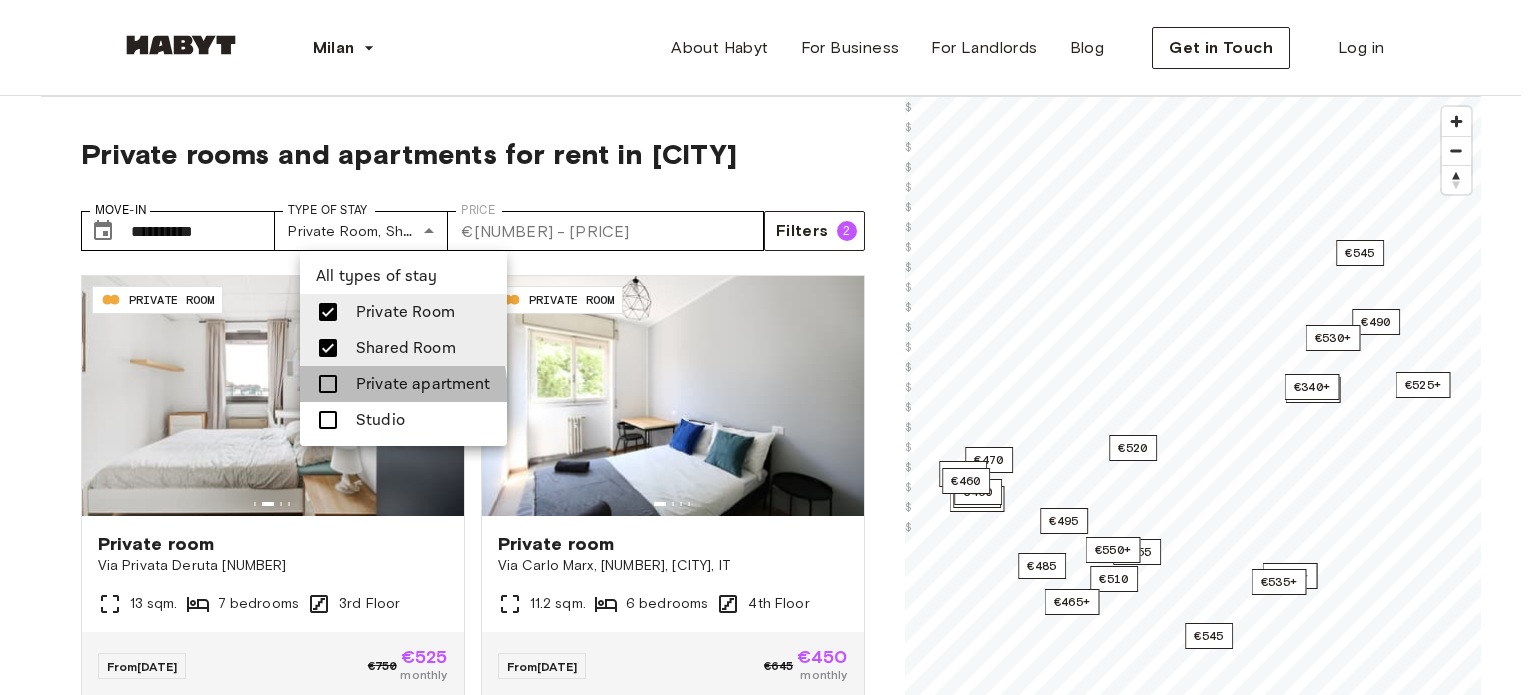click on "Private apartment" at bounding box center (403, 384) 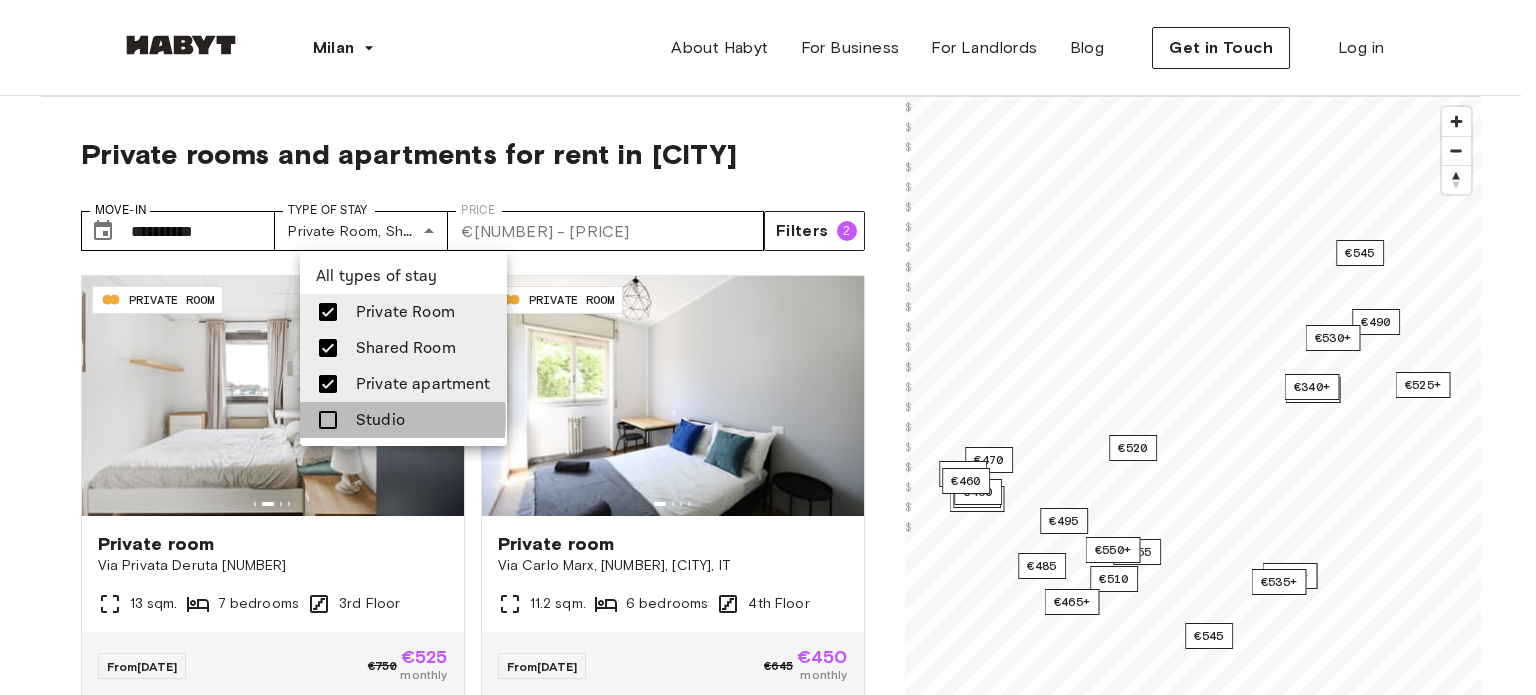 click at bounding box center (328, 420) 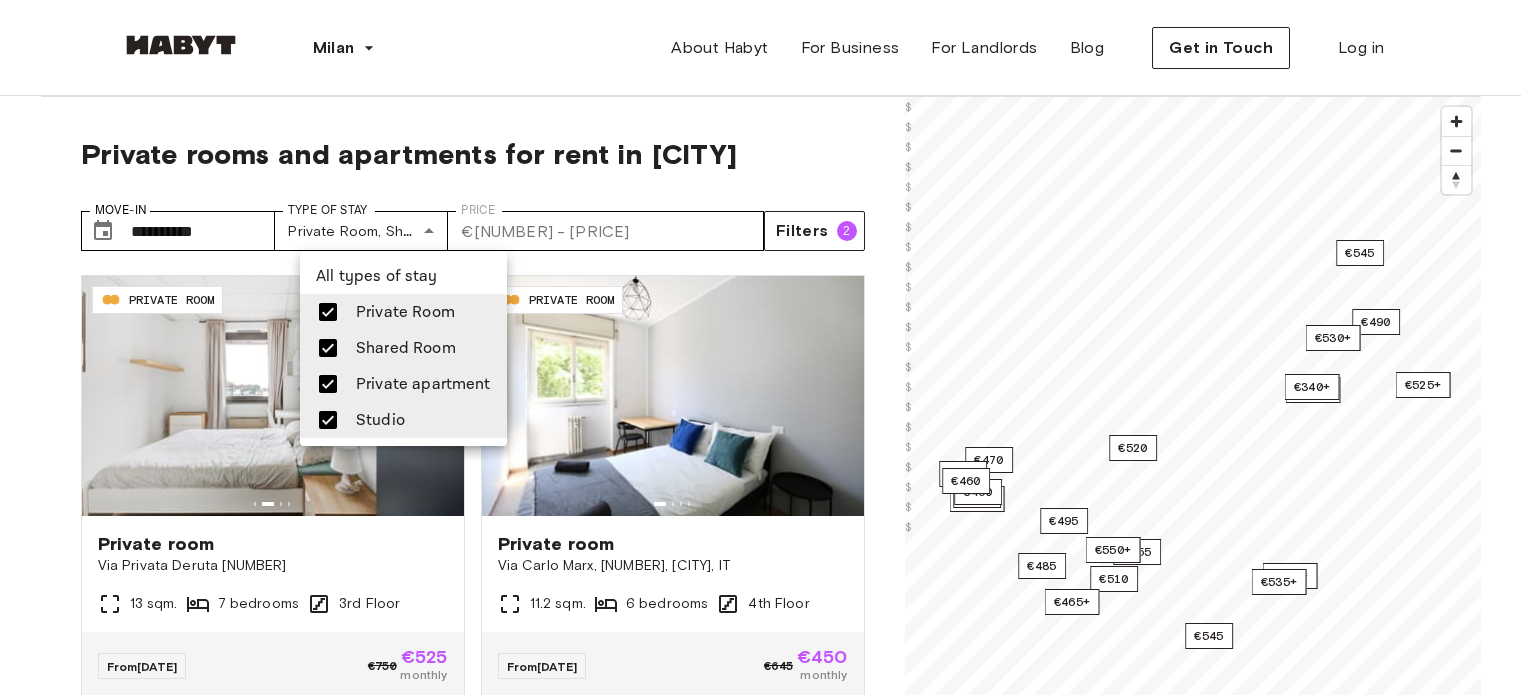 click at bounding box center [768, 347] 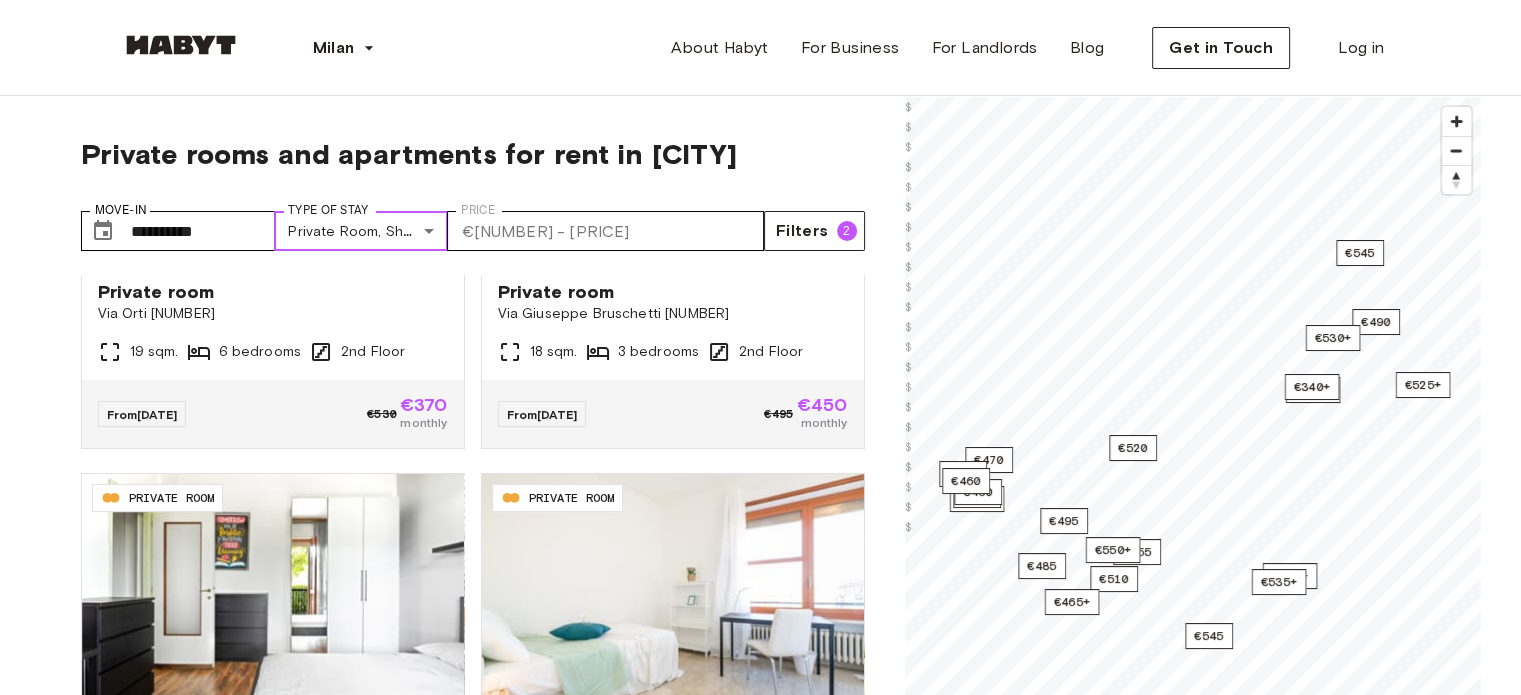 scroll, scrollTop: 0, scrollLeft: 0, axis: both 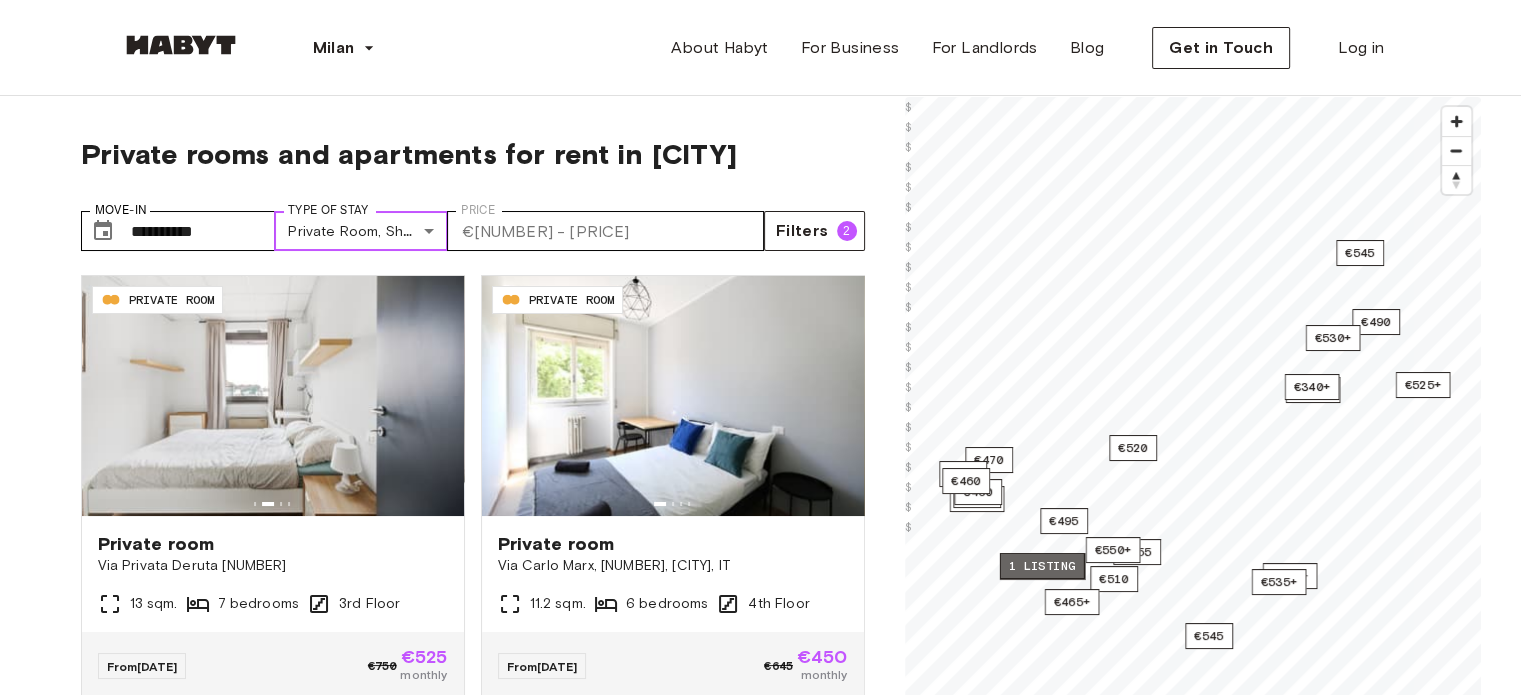 click on "1 listing" at bounding box center (1041, 566) 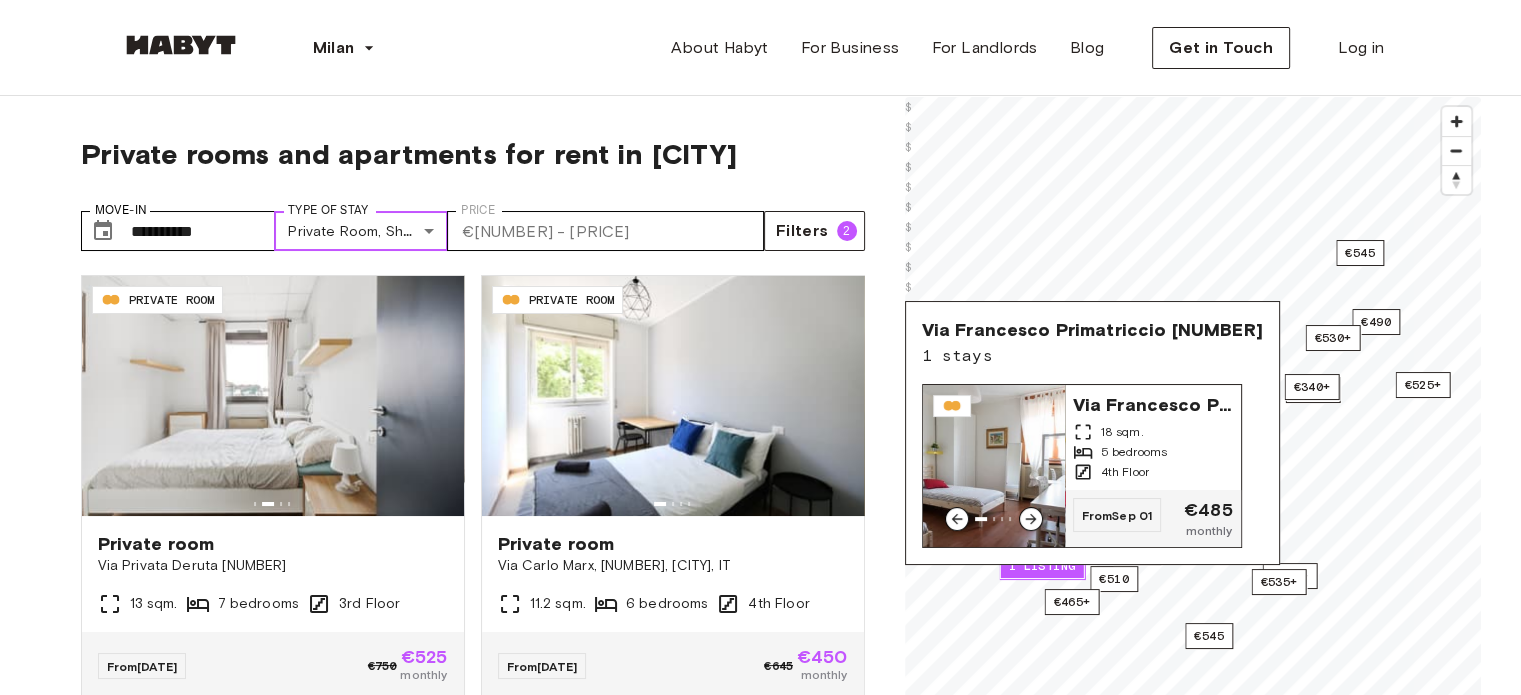 click at bounding box center [994, 466] 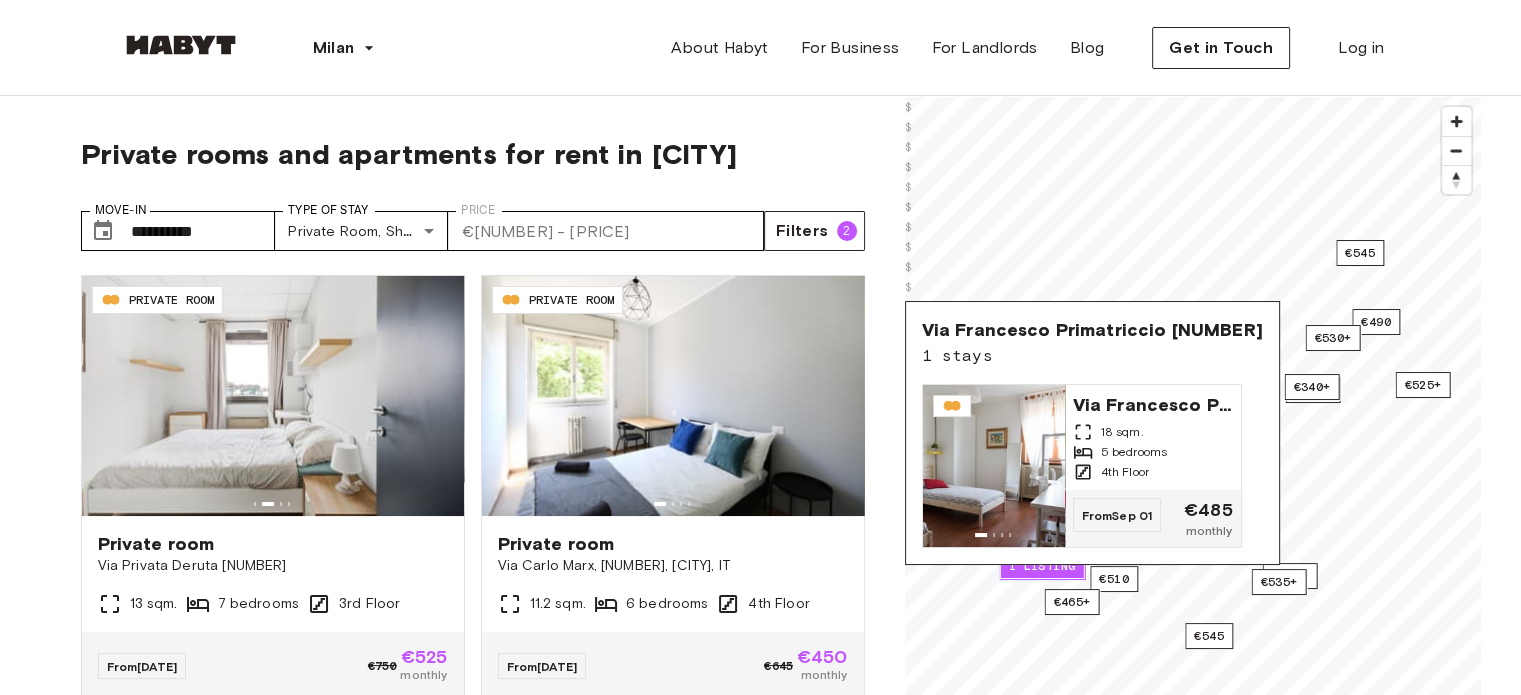click on "PRIVATE ROOM Private room Via Privata Deruta [NUMBER] [NUMBER] sqm. [NUMBER] bedrooms [NUMBER]rd Floor From  [DATE] €[PRICE] €[PRICE] monthly IT-[ID_NUMBER] SHARED ROOM Private room Via Carlo Marx, [NUMBER], [CITY], IT [NUMBER] sqm. [NUMBER] bedrooms [NUMBER]th Floor From  [DATE] €[PRICE] €[PRICE] monthly IT-[ID_NUMBER] SHARED ROOM Private room Via Orti [NUMBER] [NUMBER] sqm. [NUMBER] bedrooms [NUMBER]nd Floor From  [DATE] €[PRICE] €[PRICE] monthly IT-[ID_NUMBER] SHARED ROOM Private room Via Giuseppe Bruschetti [NUMBER] [NUMBER] sqm. [NUMBER] bedrooms [NUMBER]nd Floor From  [DATE] €[PRICE] €[PRICE] monthly IT-[ID_NUMBER] PRIVATE ROOM Private room Via Federico Tesio [NUMBER] [NUMBER] sqm. [NUMBER] bedrooms Mezzanine From  [DATE] €[PRICE] €[PRICE]" at bounding box center (473, 533) 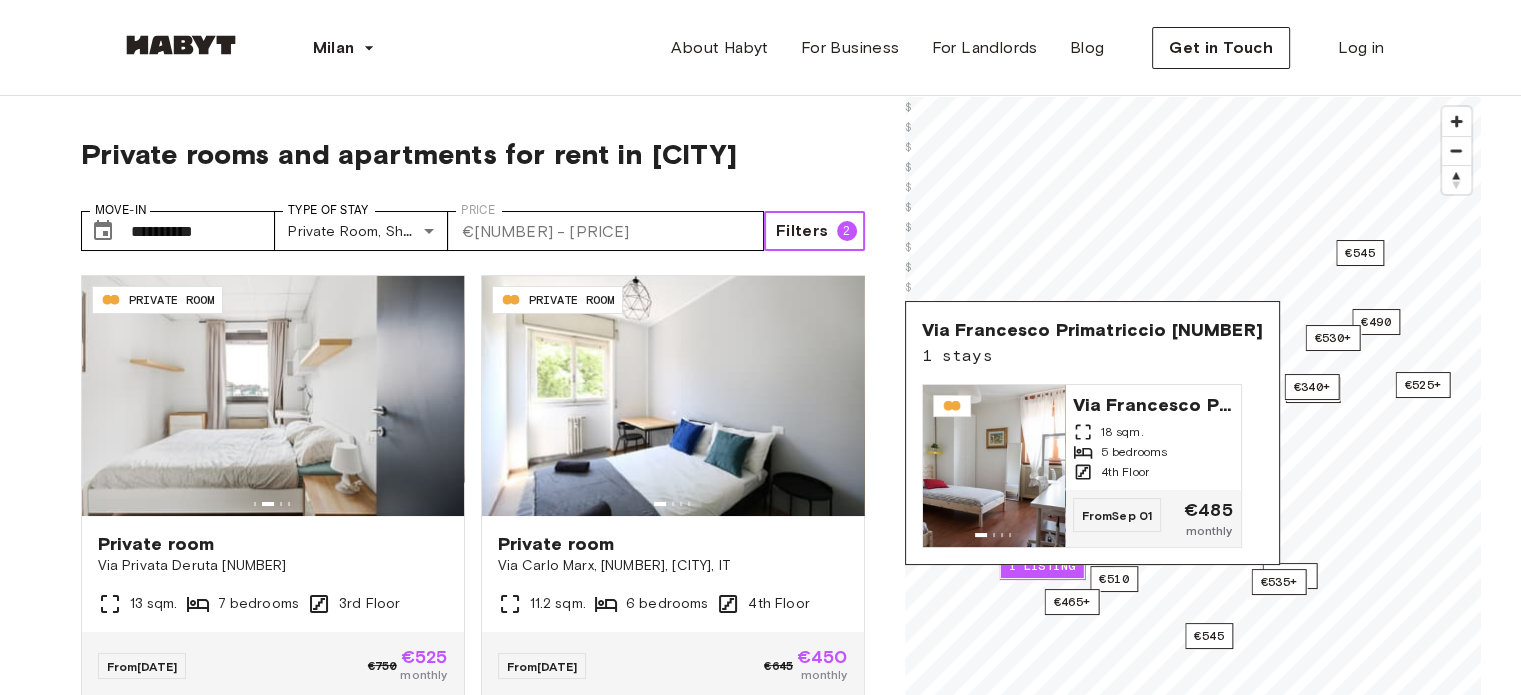 click on "Filters 2" at bounding box center (814, 231) 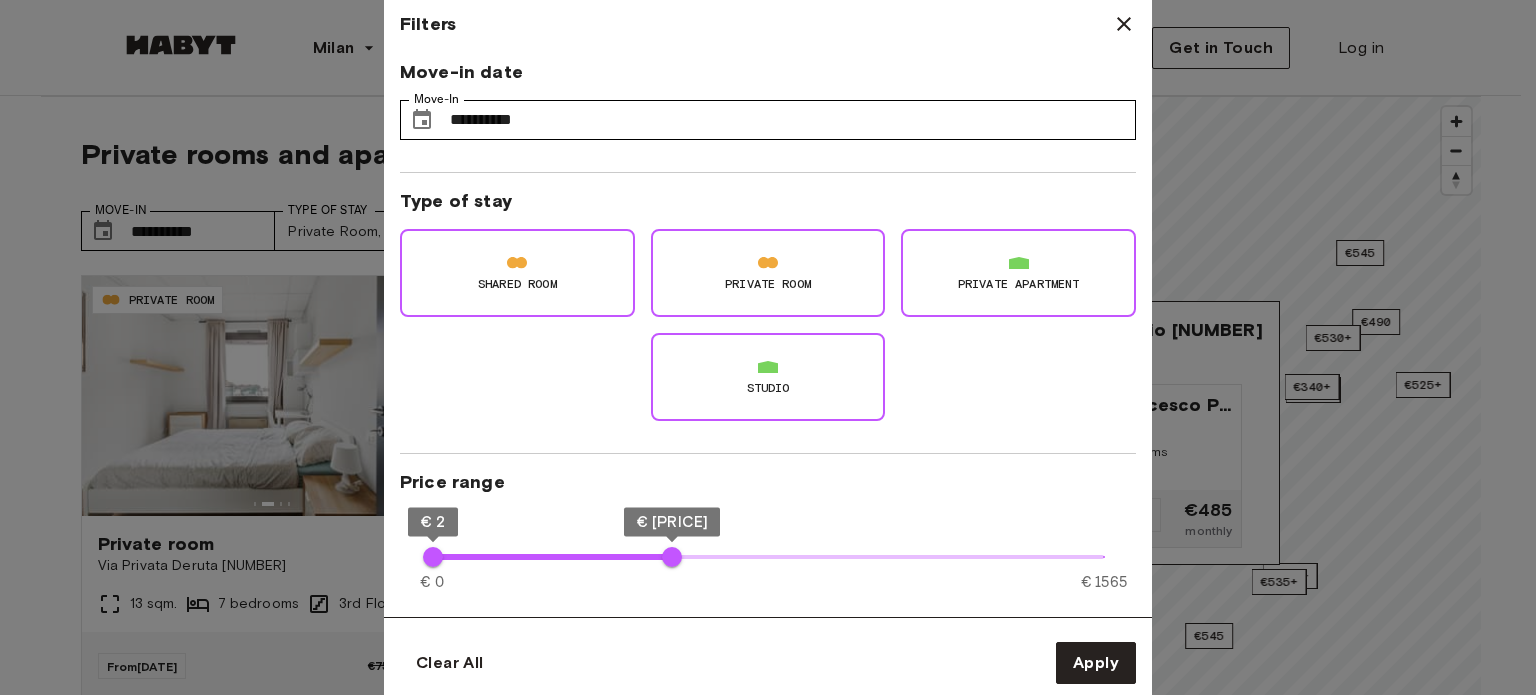 type on "***" 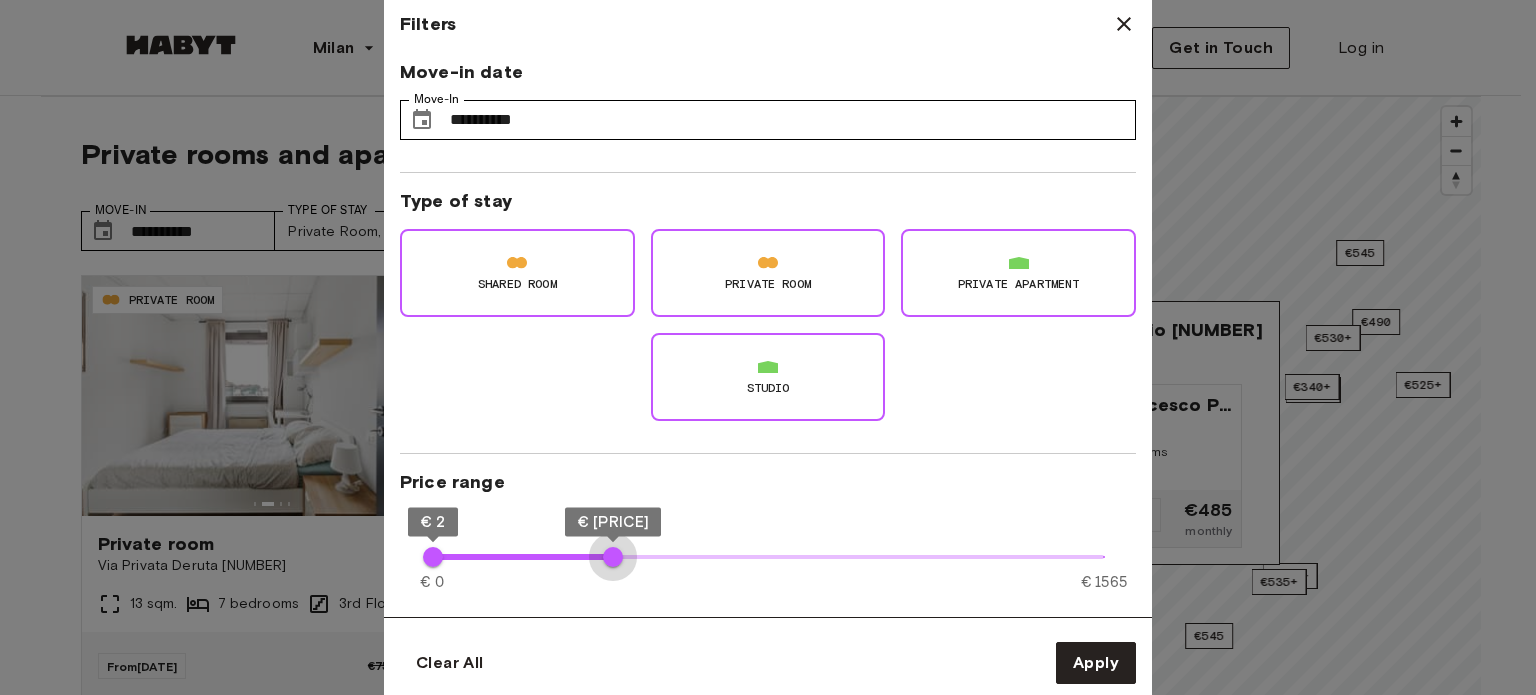 click on "€ [PRICE] € [PRICE] € [PRICE] € [PRICE]" at bounding box center [768, 557] 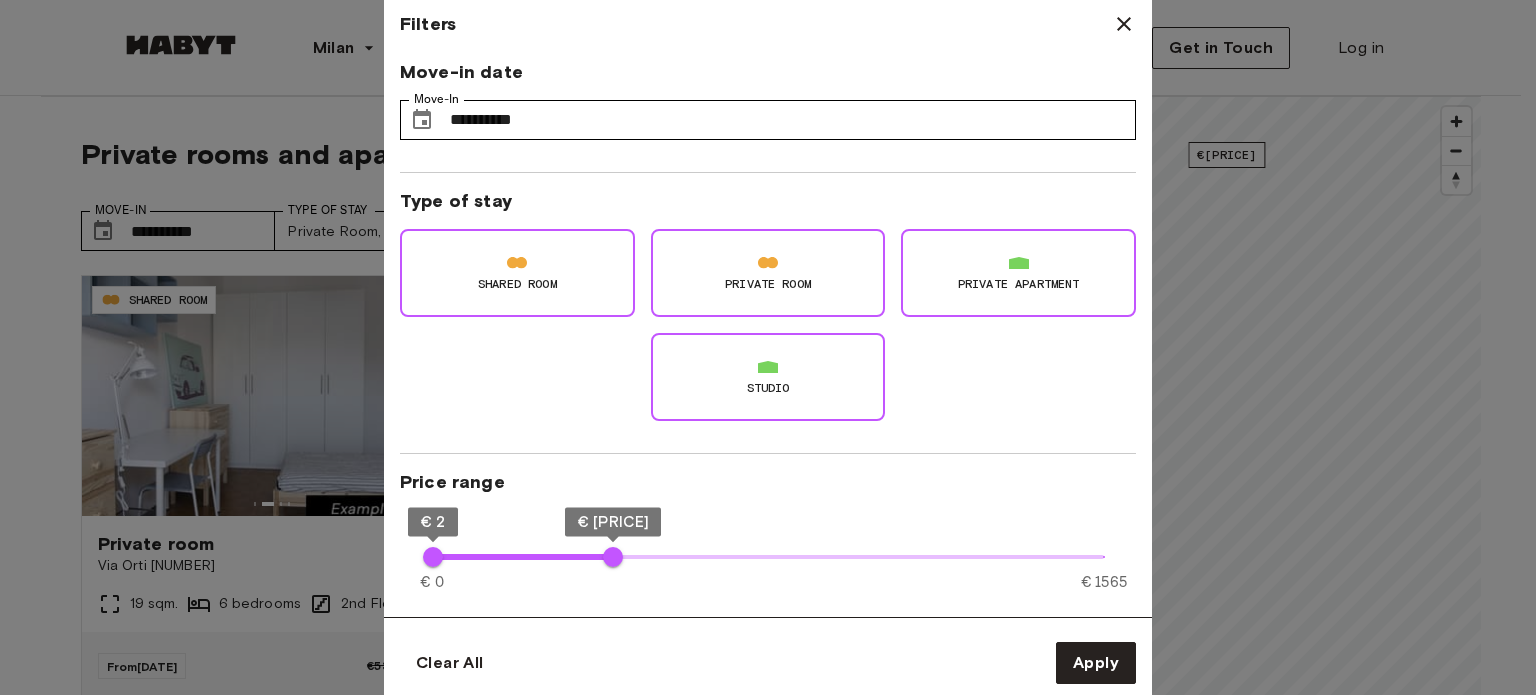 click at bounding box center [768, 347] 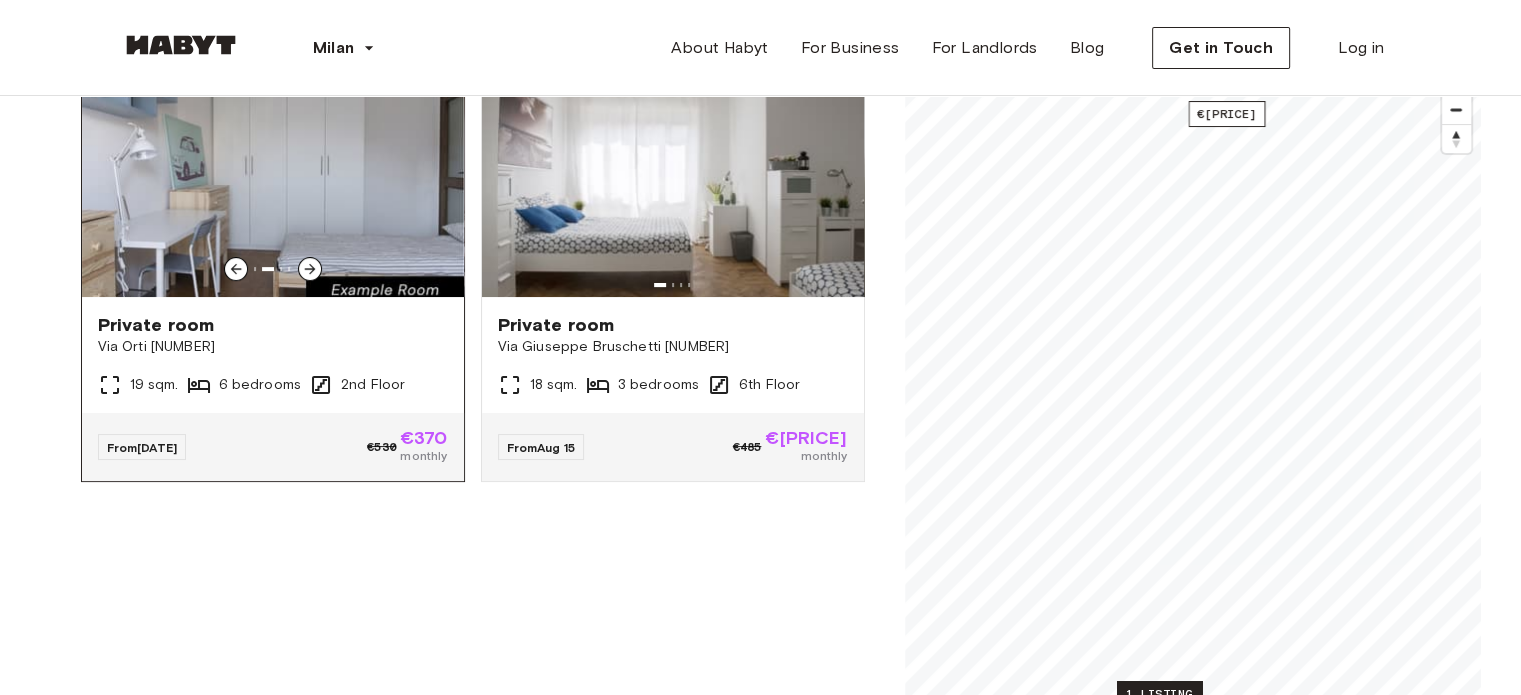 scroll, scrollTop: 230, scrollLeft: 0, axis: vertical 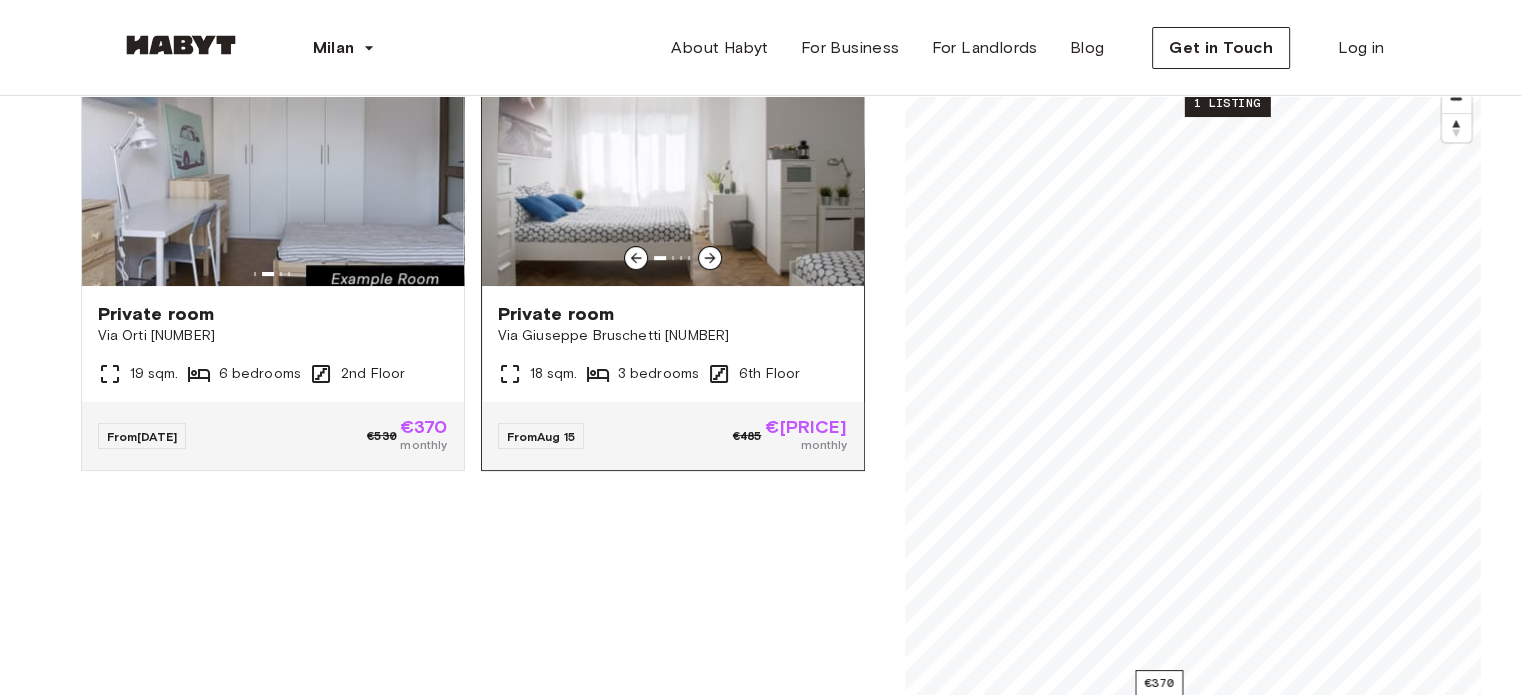 click 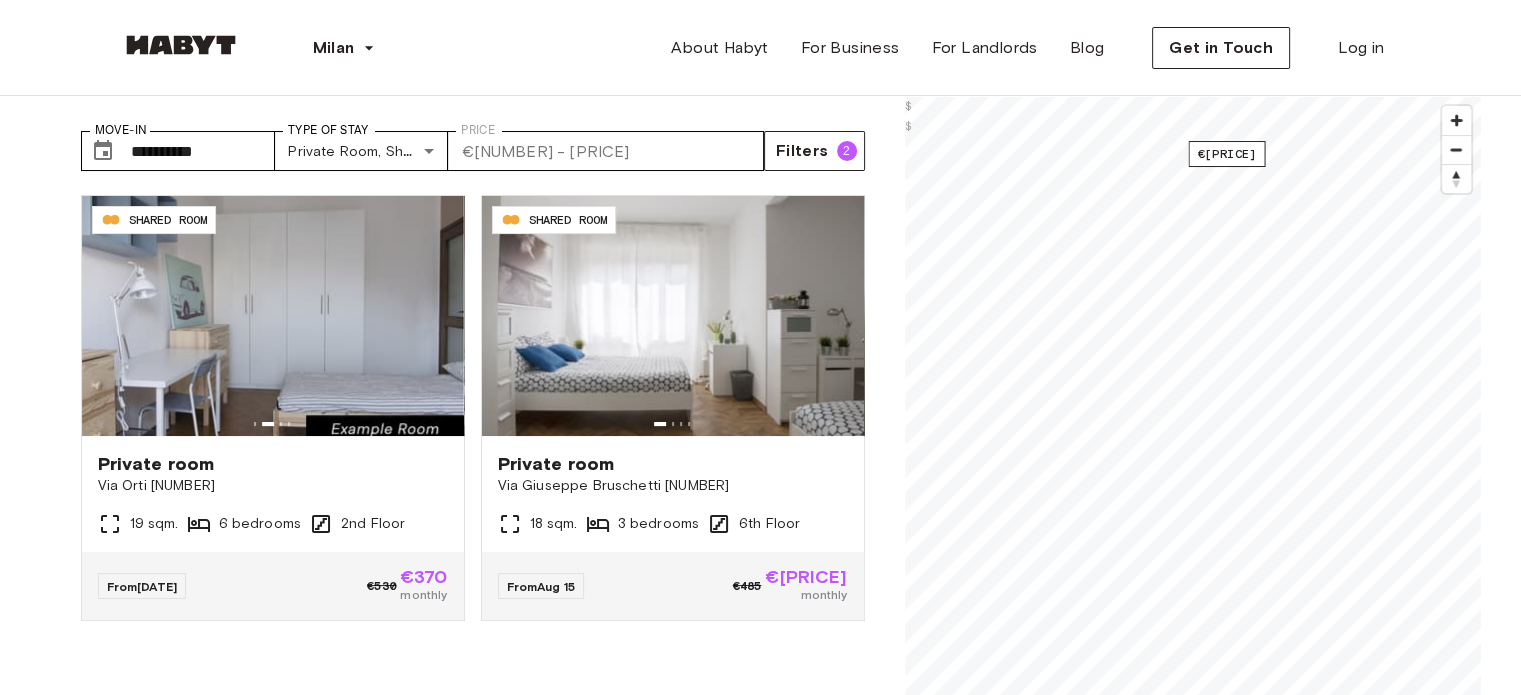 scroll, scrollTop: 0, scrollLeft: 0, axis: both 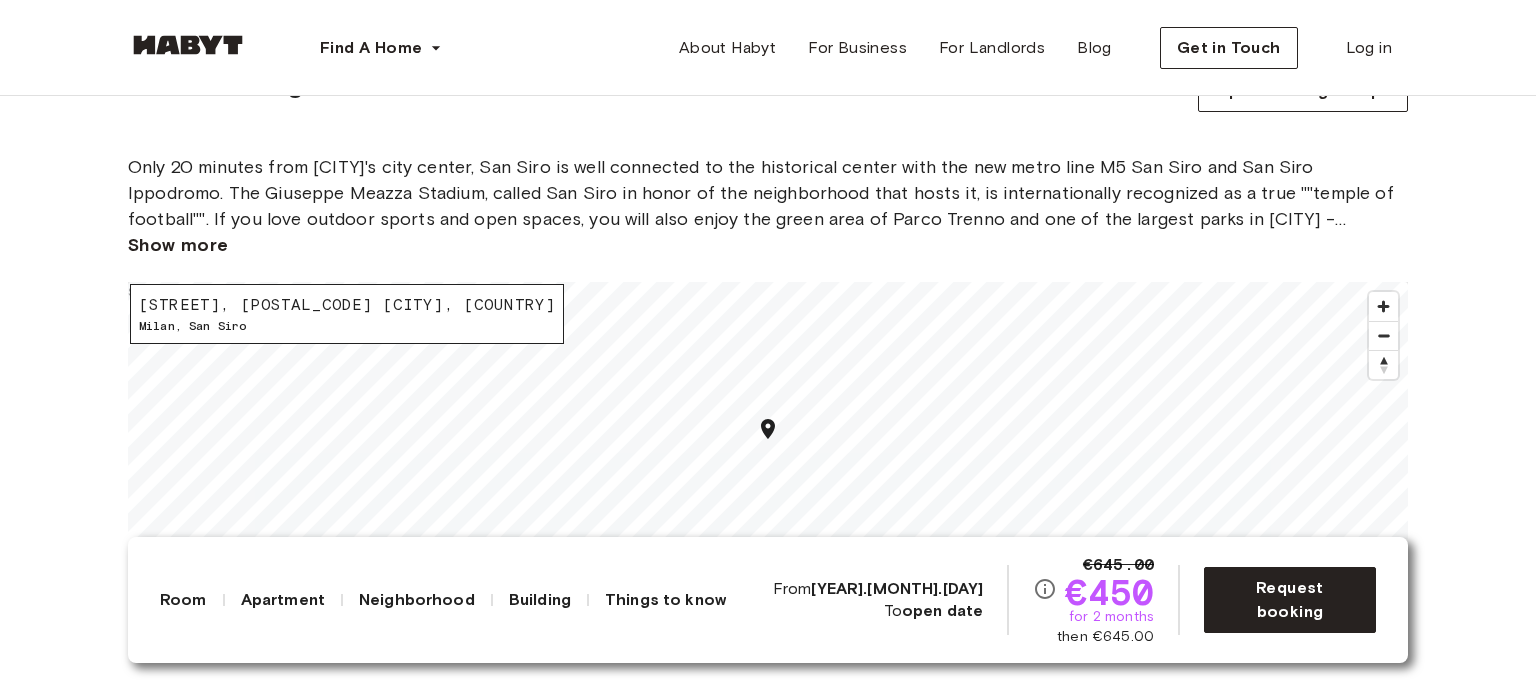 click on "Show more" at bounding box center [178, 245] 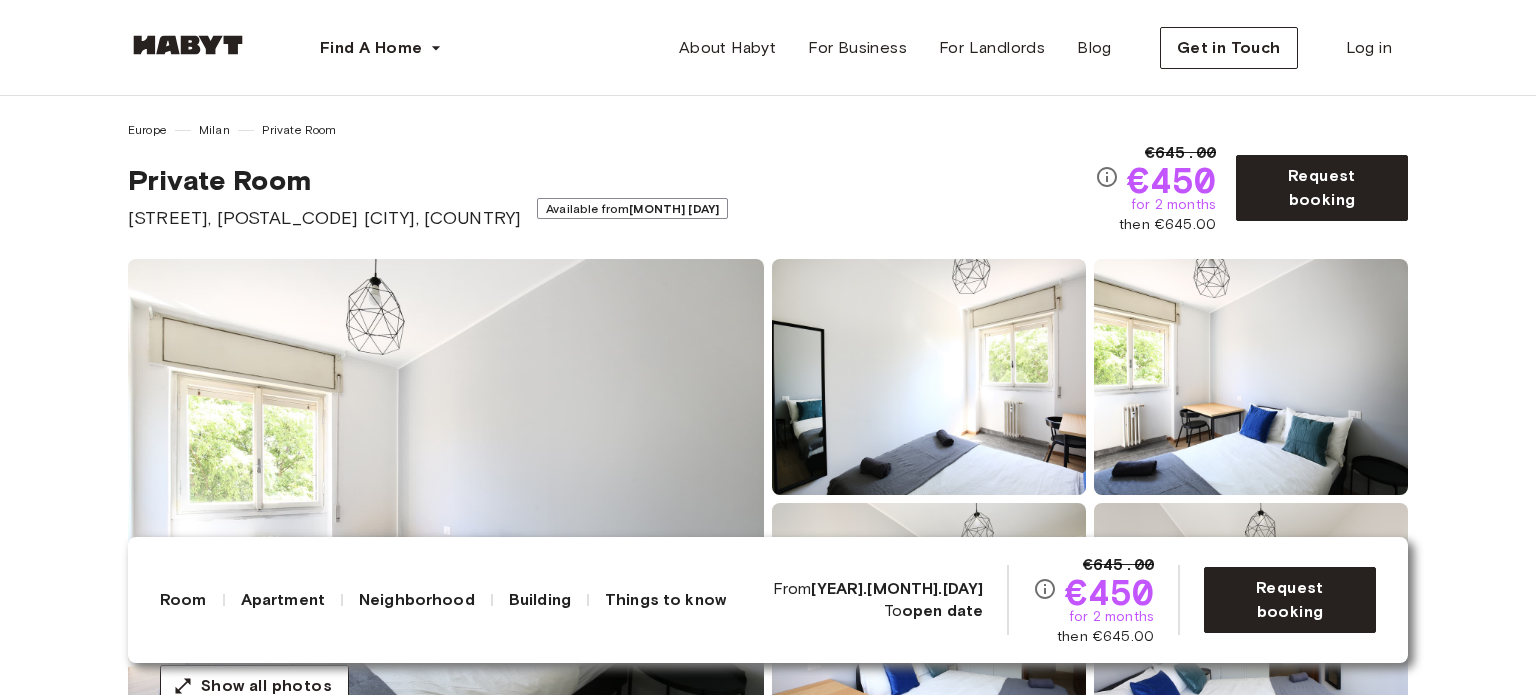 scroll, scrollTop: 0, scrollLeft: 0, axis: both 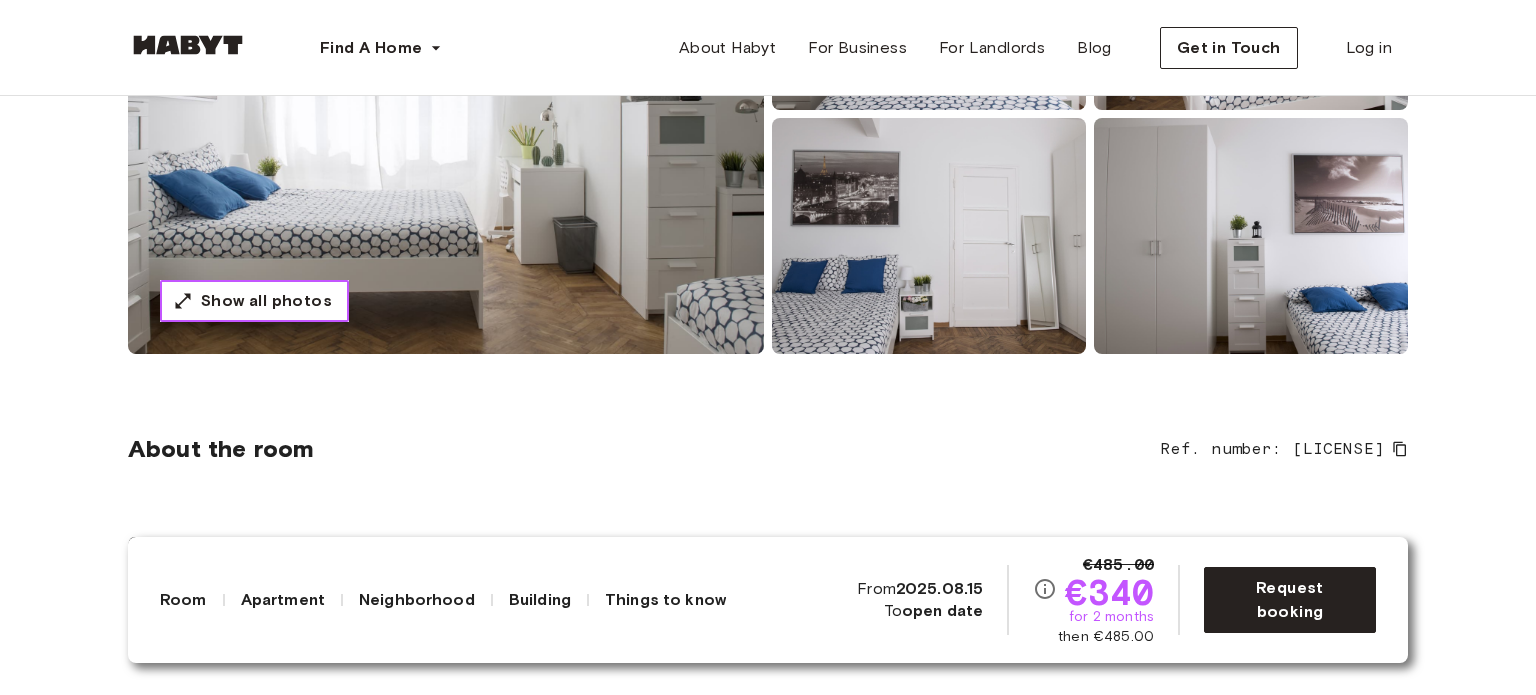 click on "Show all photos" at bounding box center [266, 301] 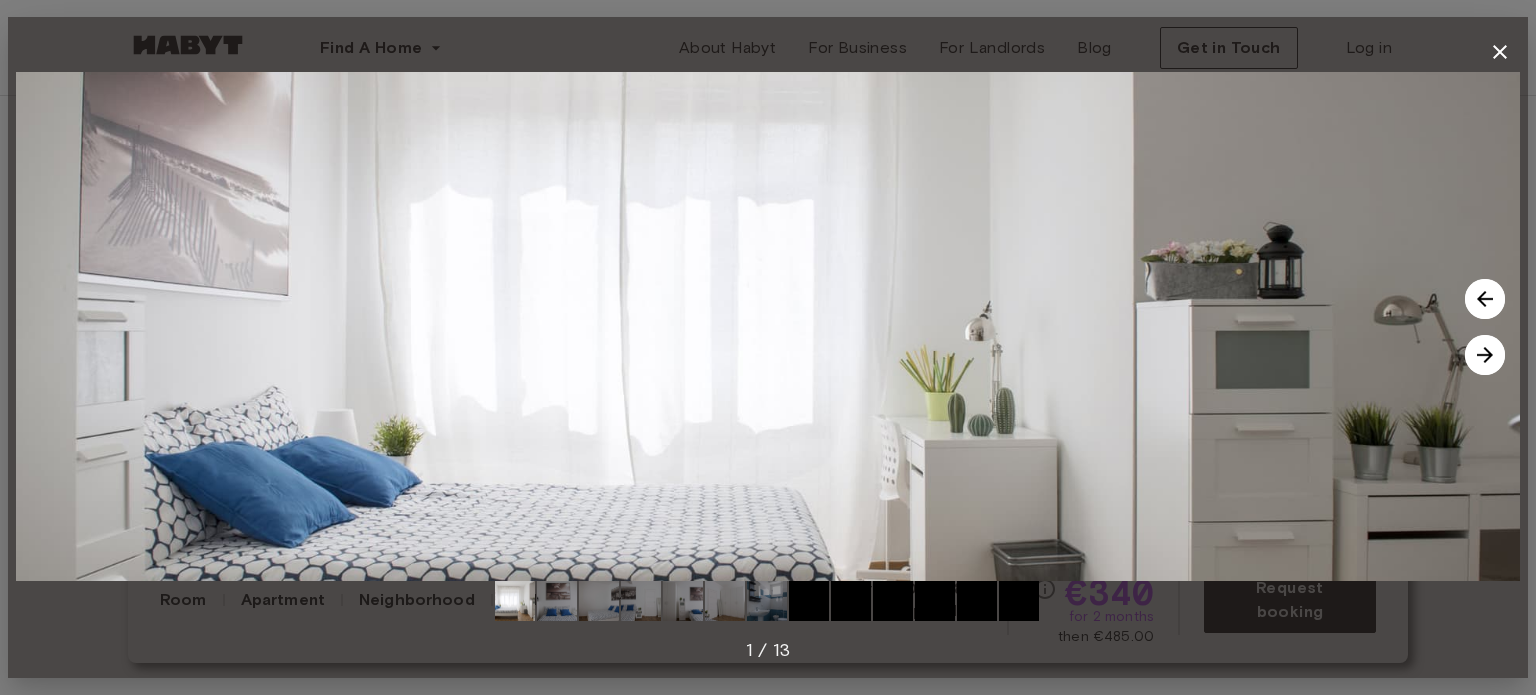 click at bounding box center [1485, 355] 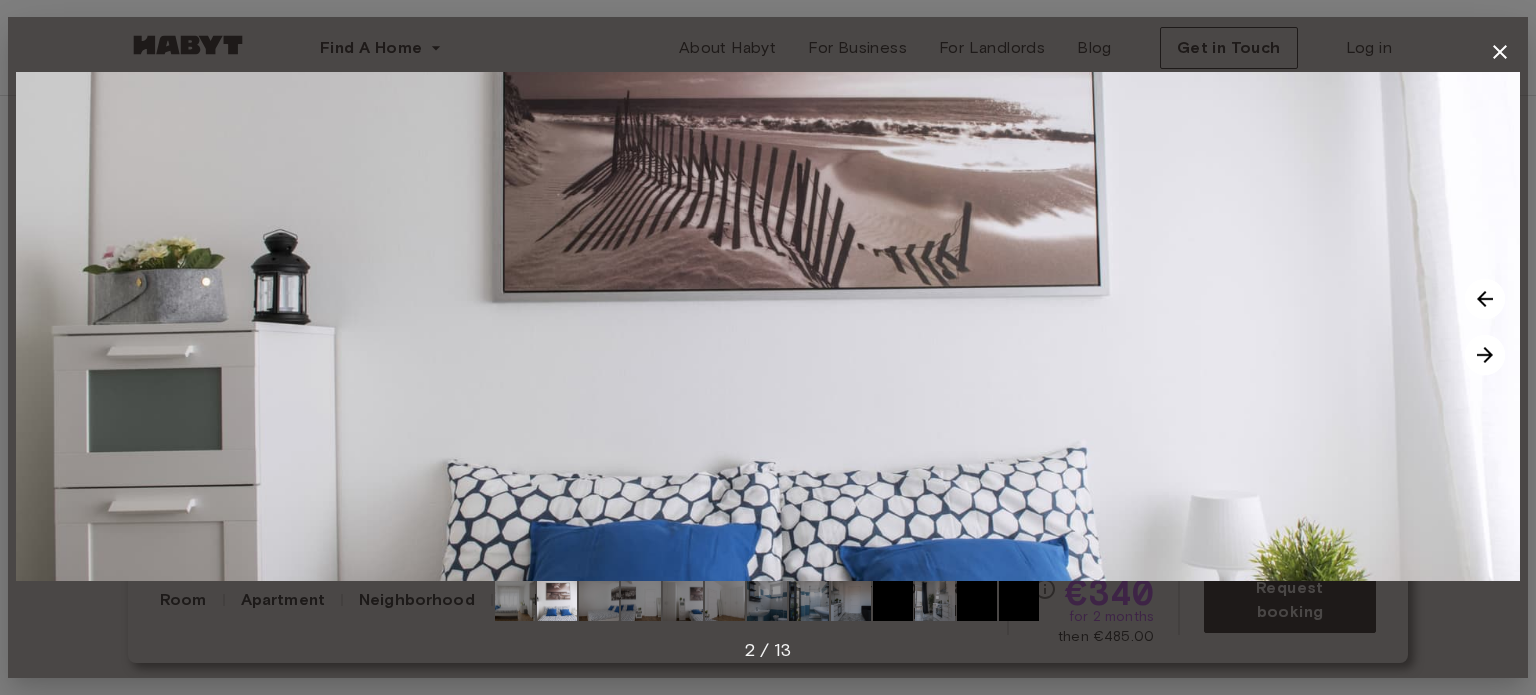 click at bounding box center (1485, 355) 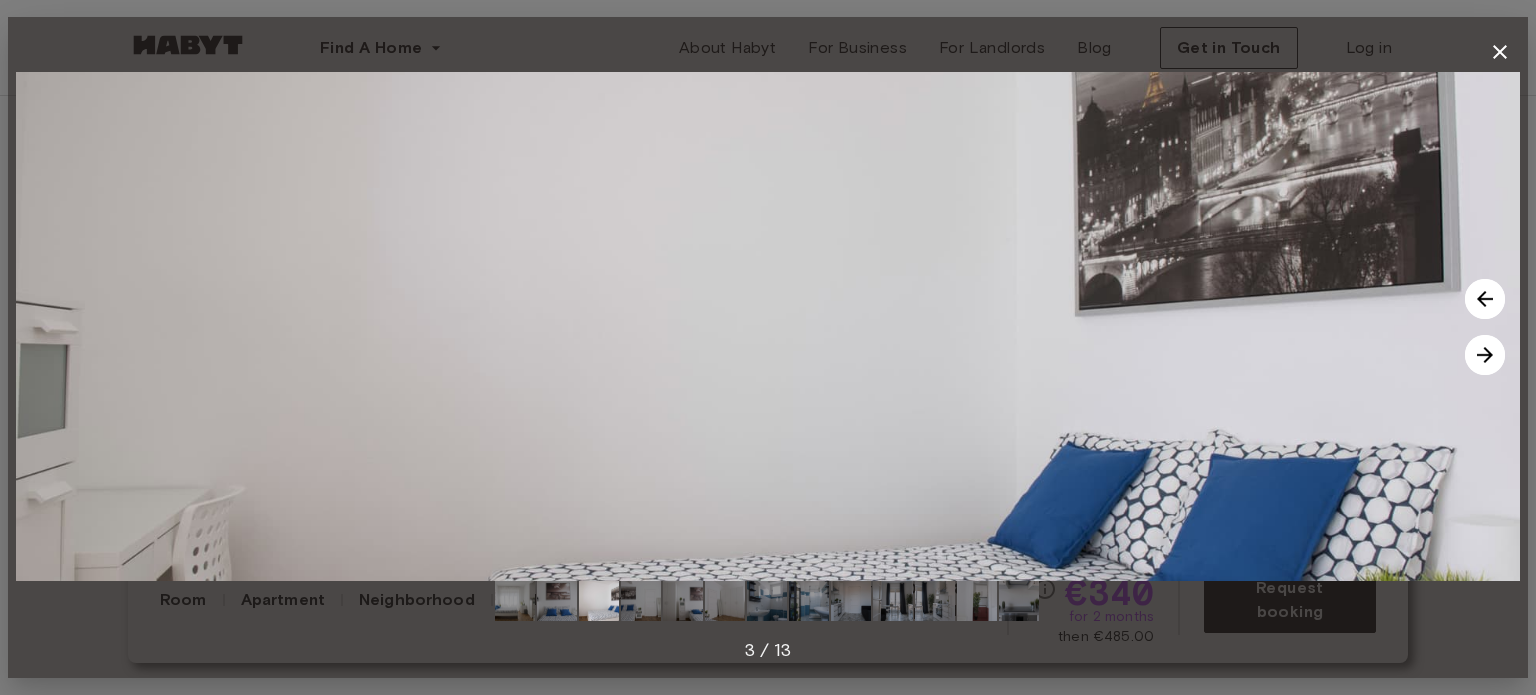 click at bounding box center [1485, 355] 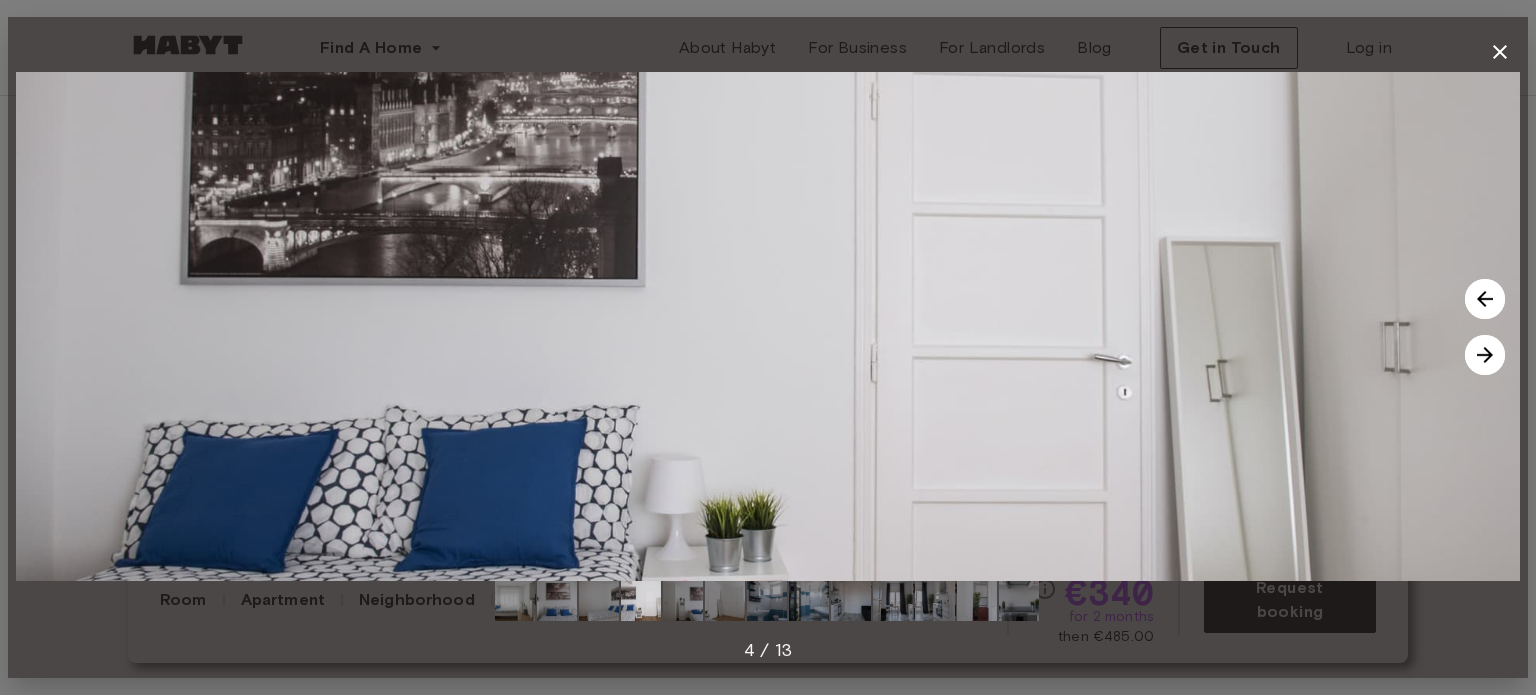 click at bounding box center (1485, 355) 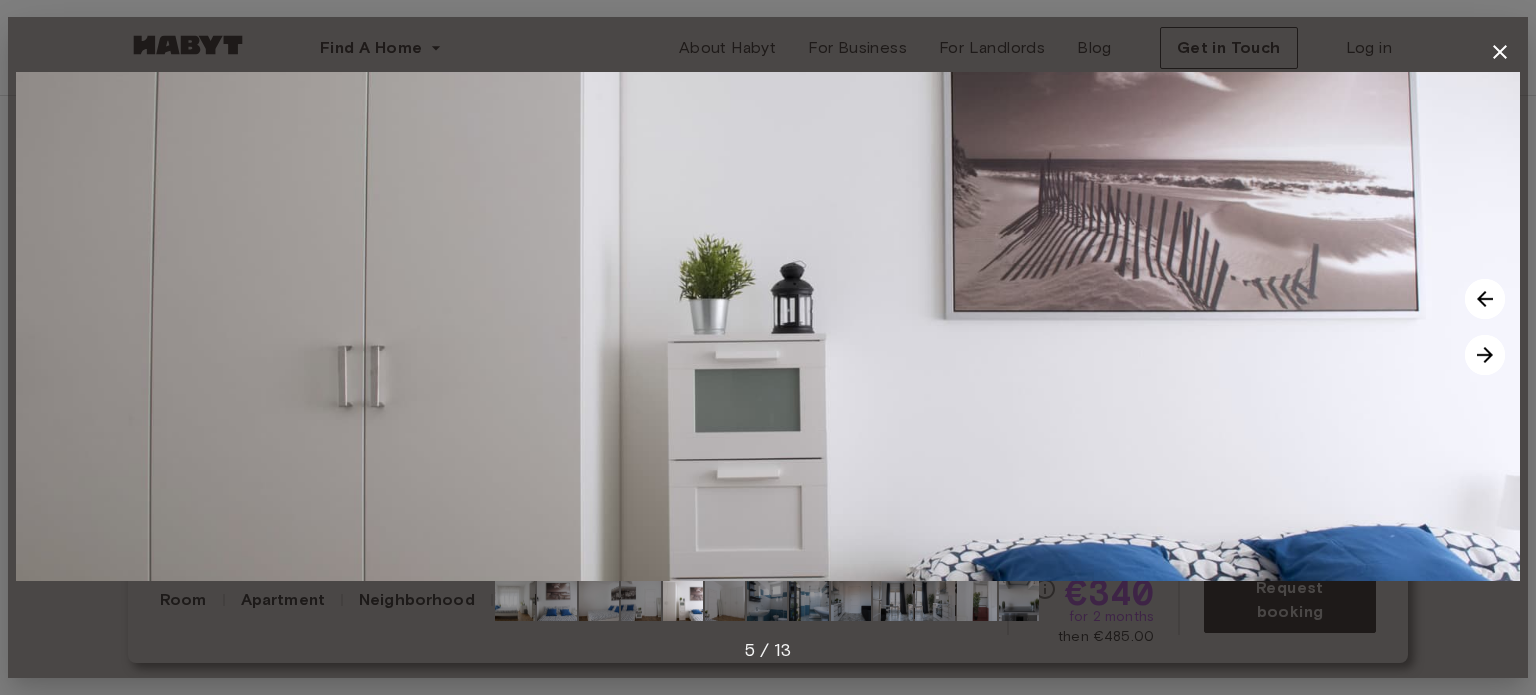click at bounding box center [1485, 355] 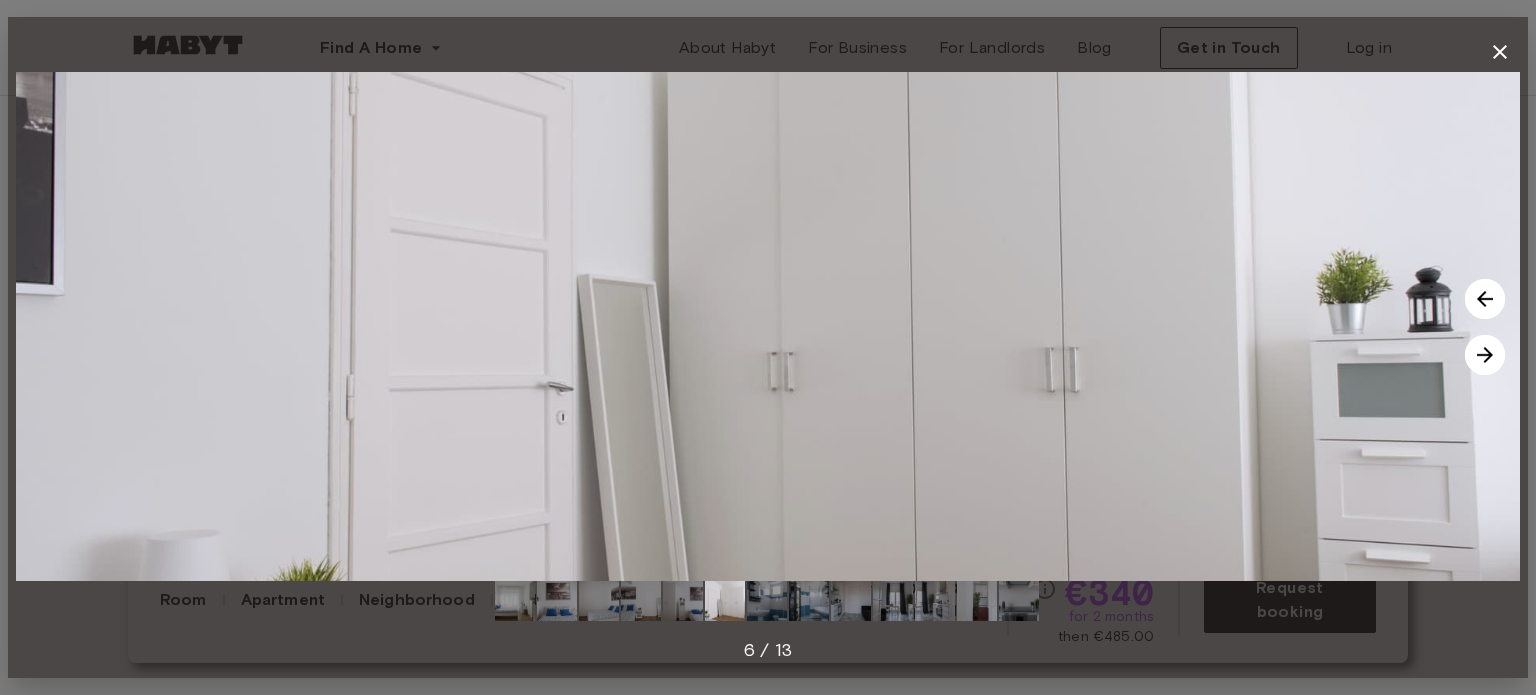 click at bounding box center (1485, 355) 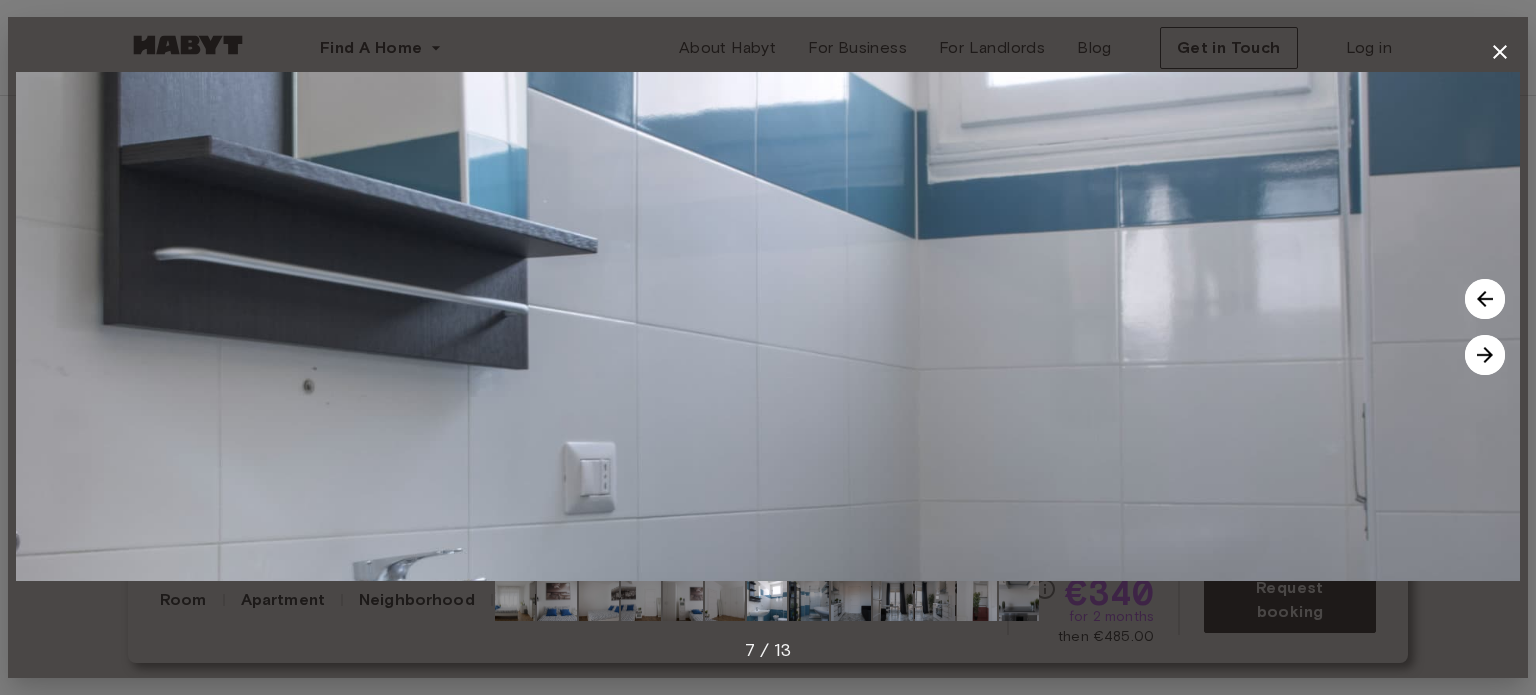click at bounding box center (1485, 355) 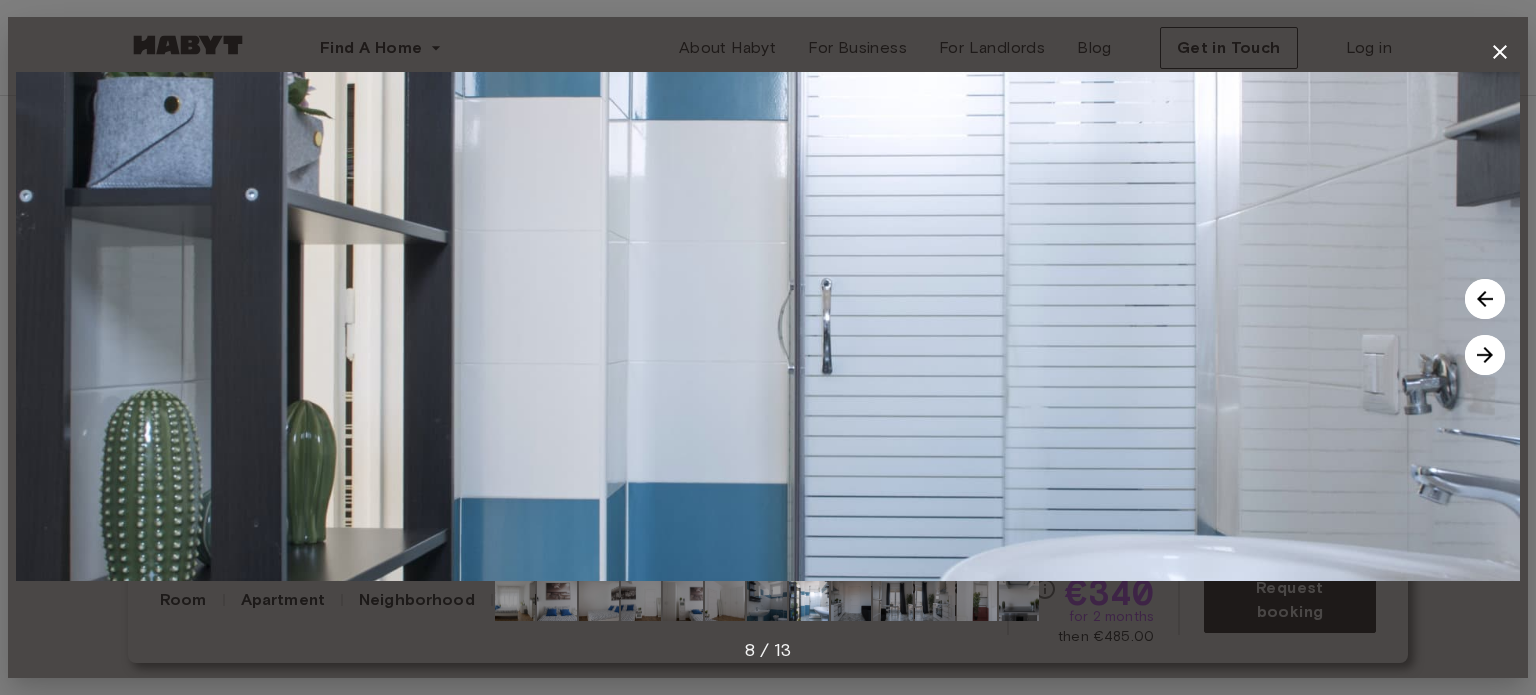 click 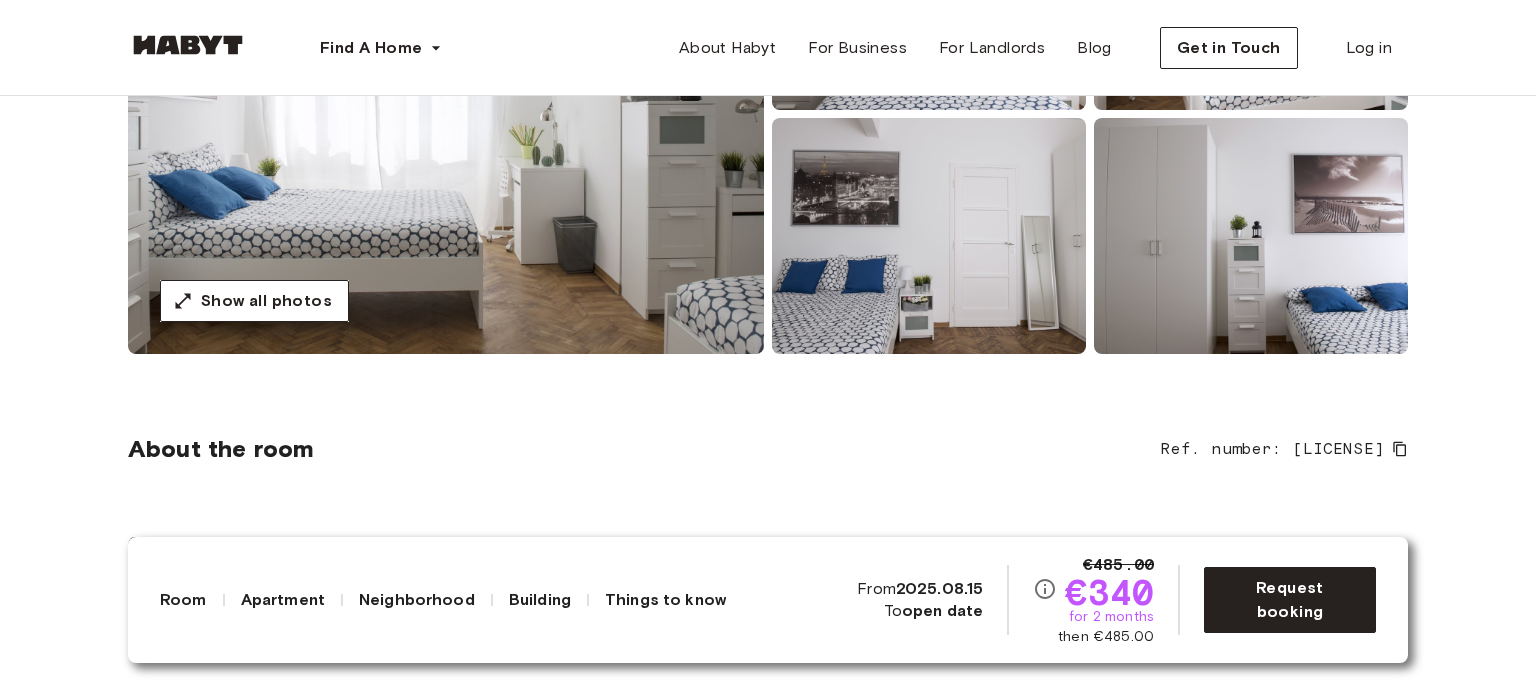 click at bounding box center (1251, 236) 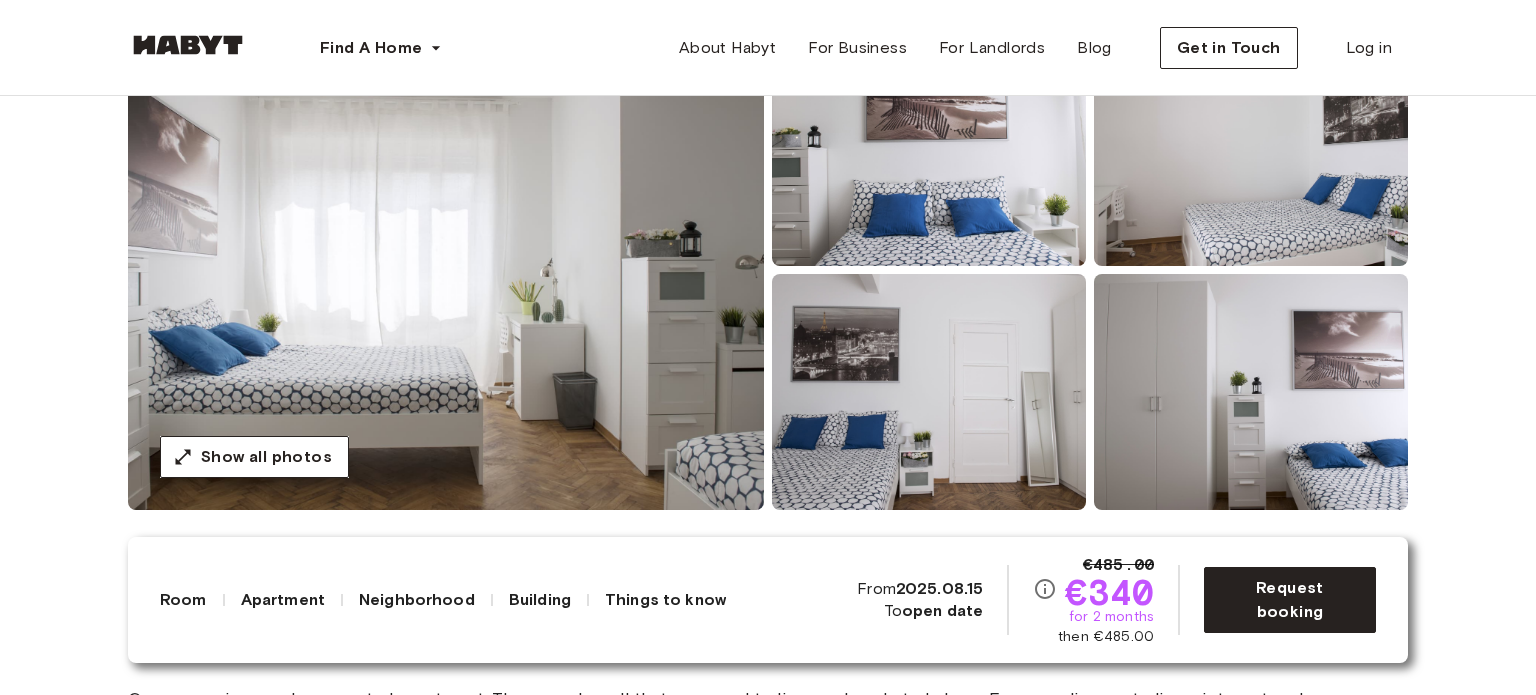 scroll, scrollTop: 240, scrollLeft: 0, axis: vertical 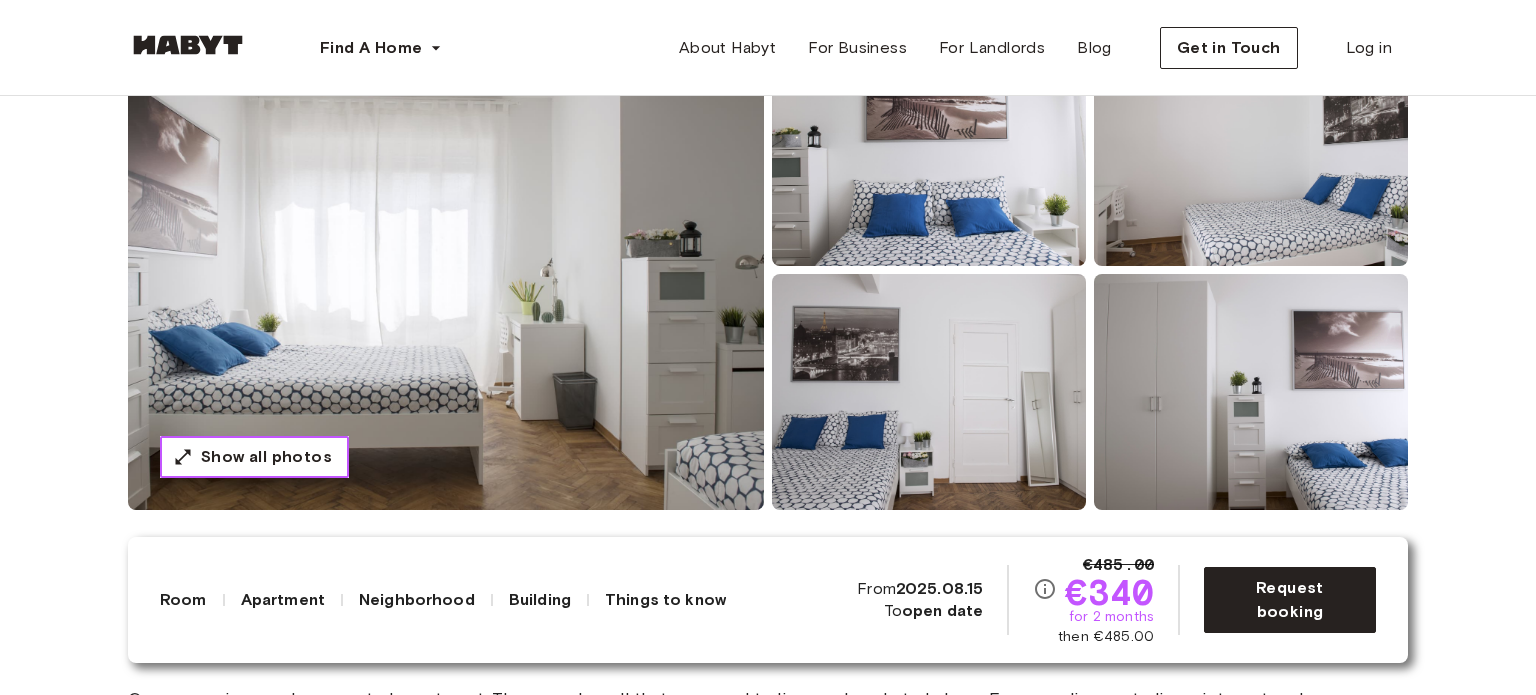 click on "Show all photos" at bounding box center (254, 457) 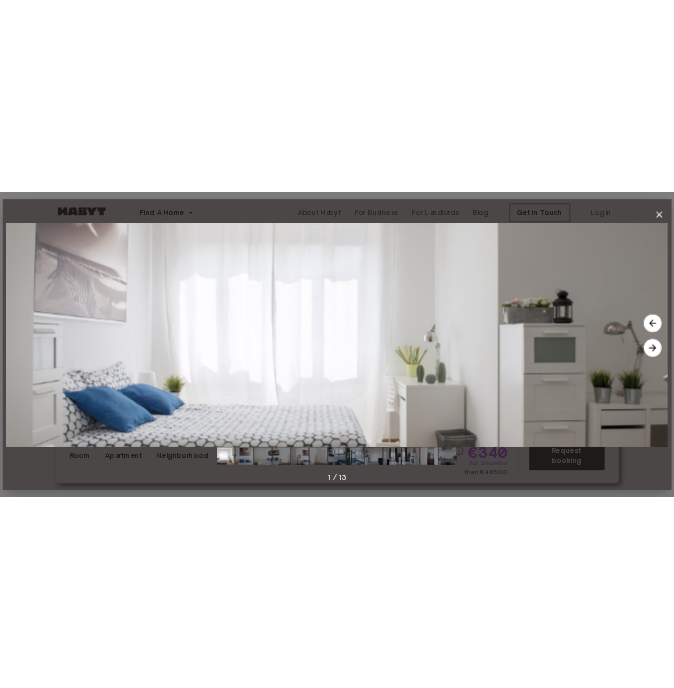 scroll, scrollTop: 240, scrollLeft: 0, axis: vertical 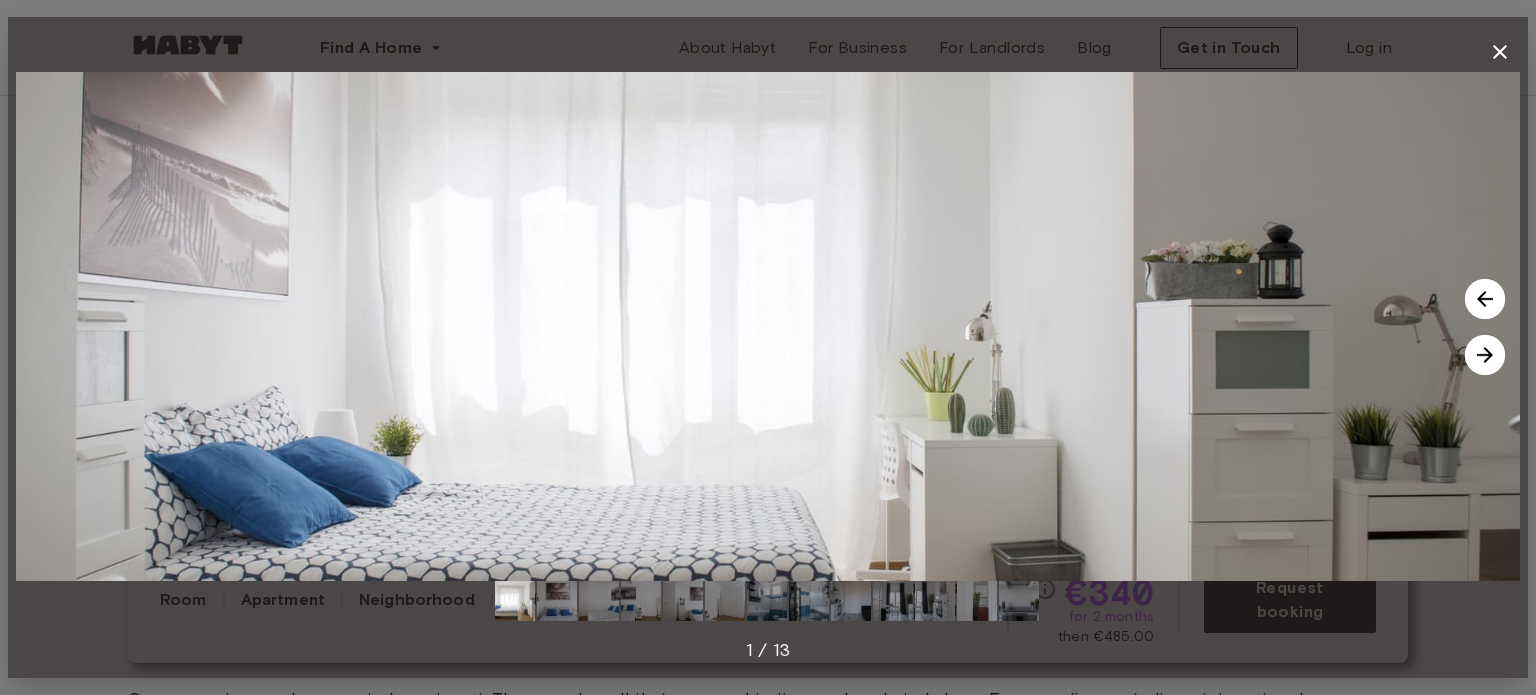 click at bounding box center [557, 601] 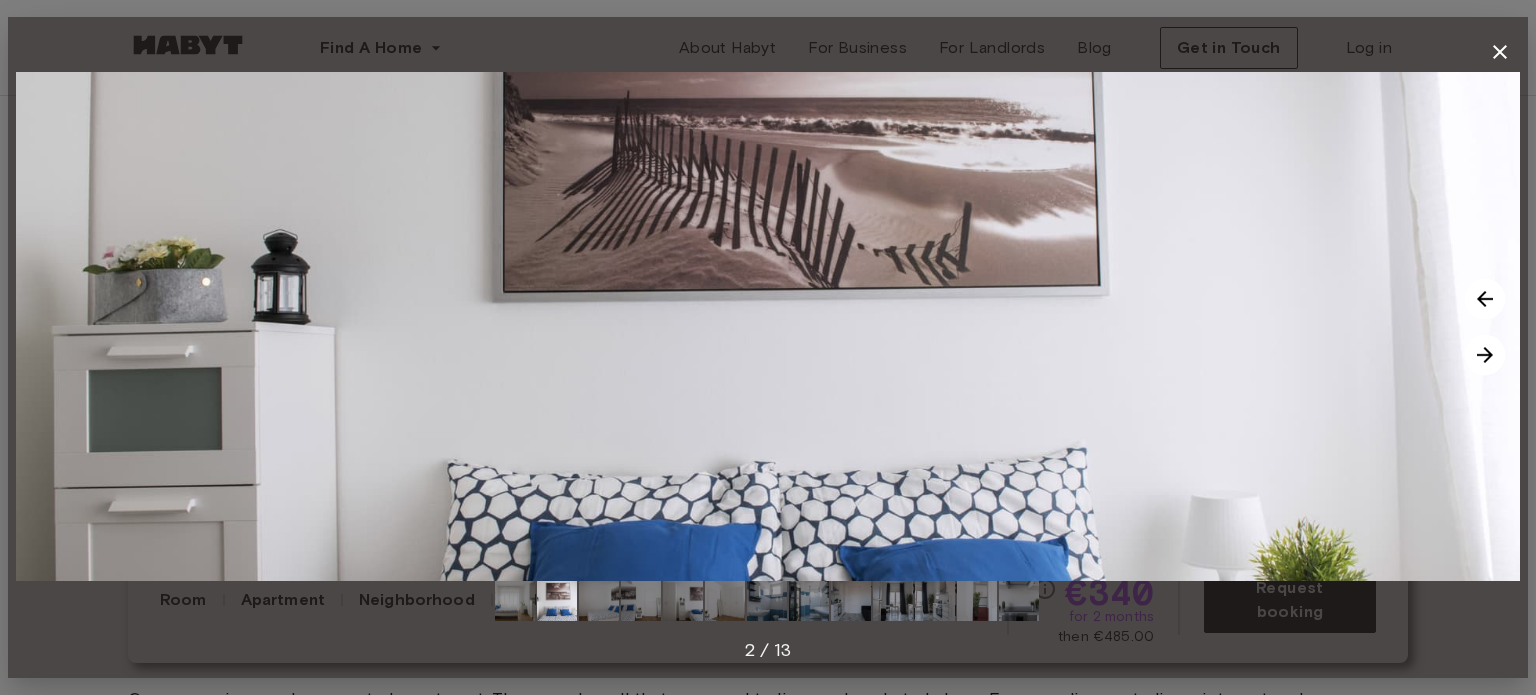 click at bounding box center (1019, 601) 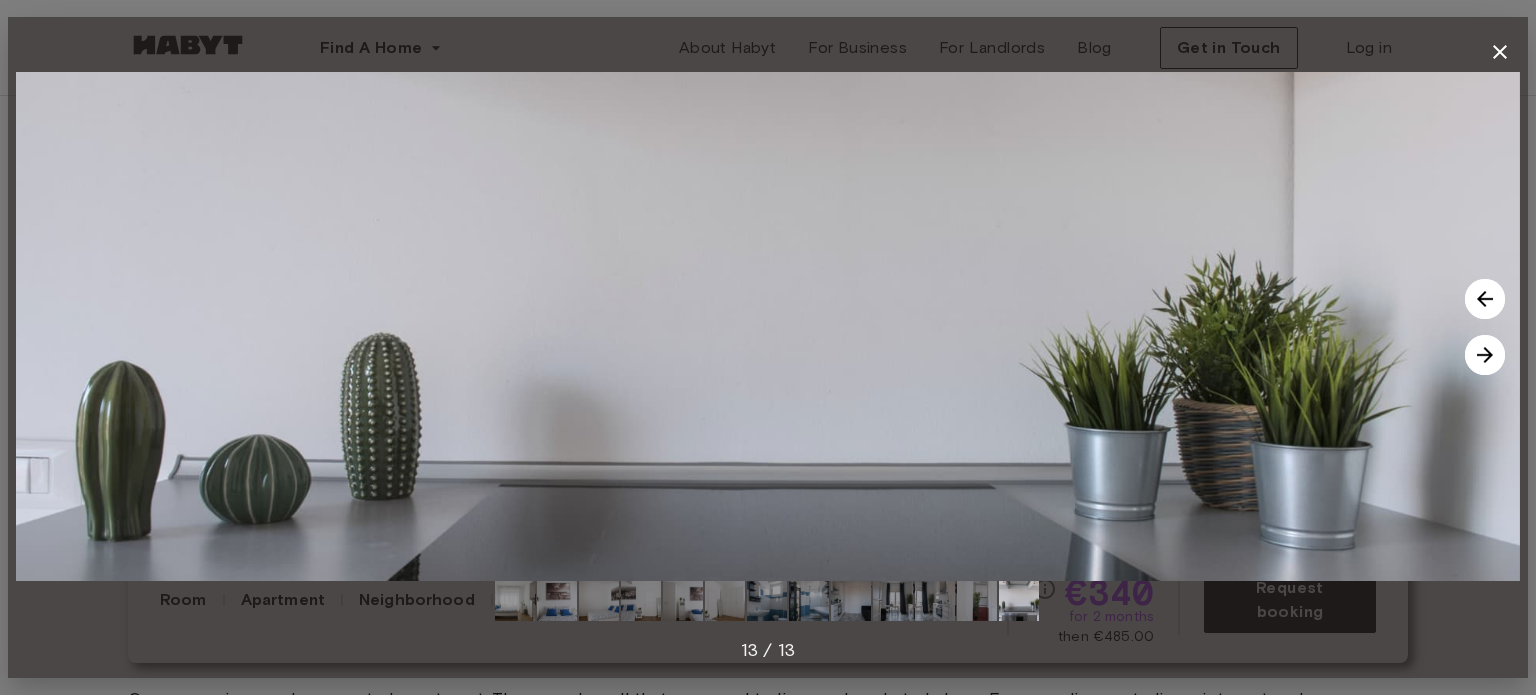 click at bounding box center [1019, 601] 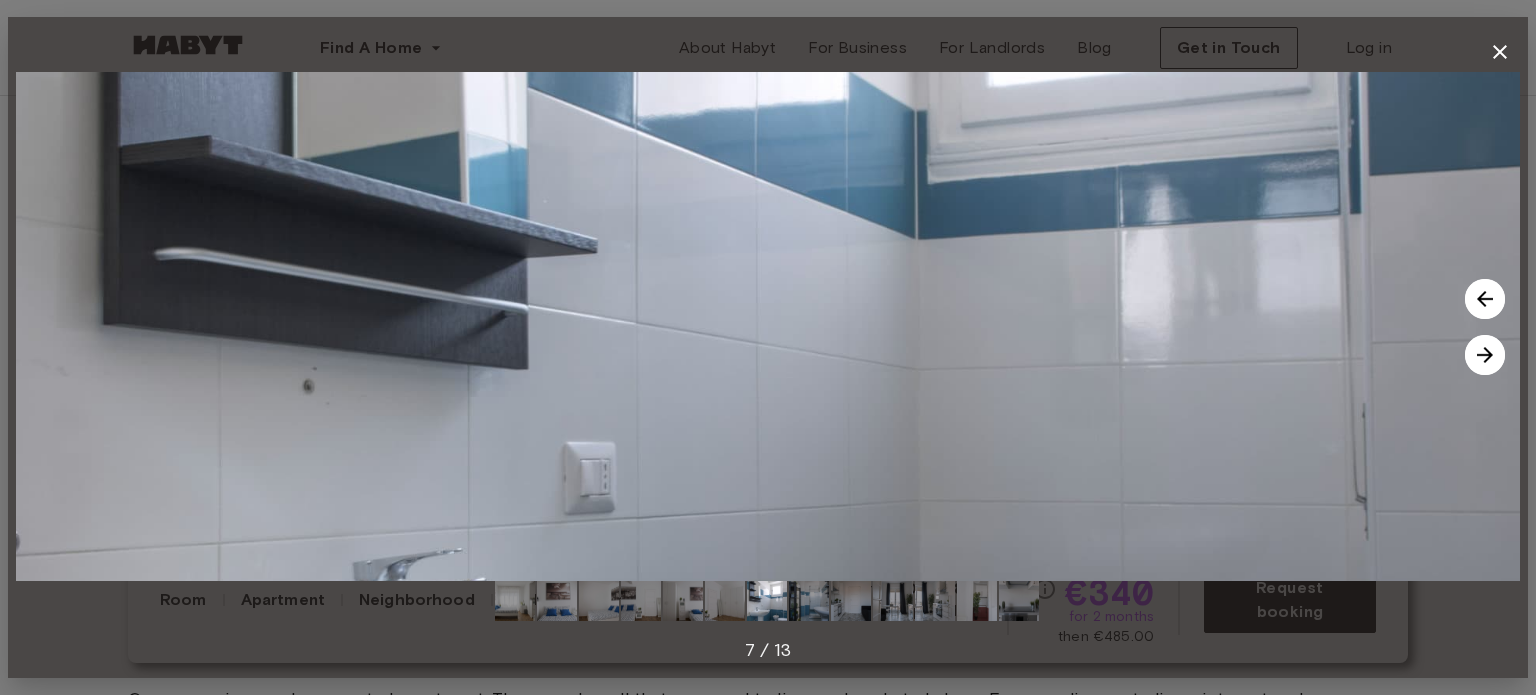 click on "7 / 13" at bounding box center (768, 650) 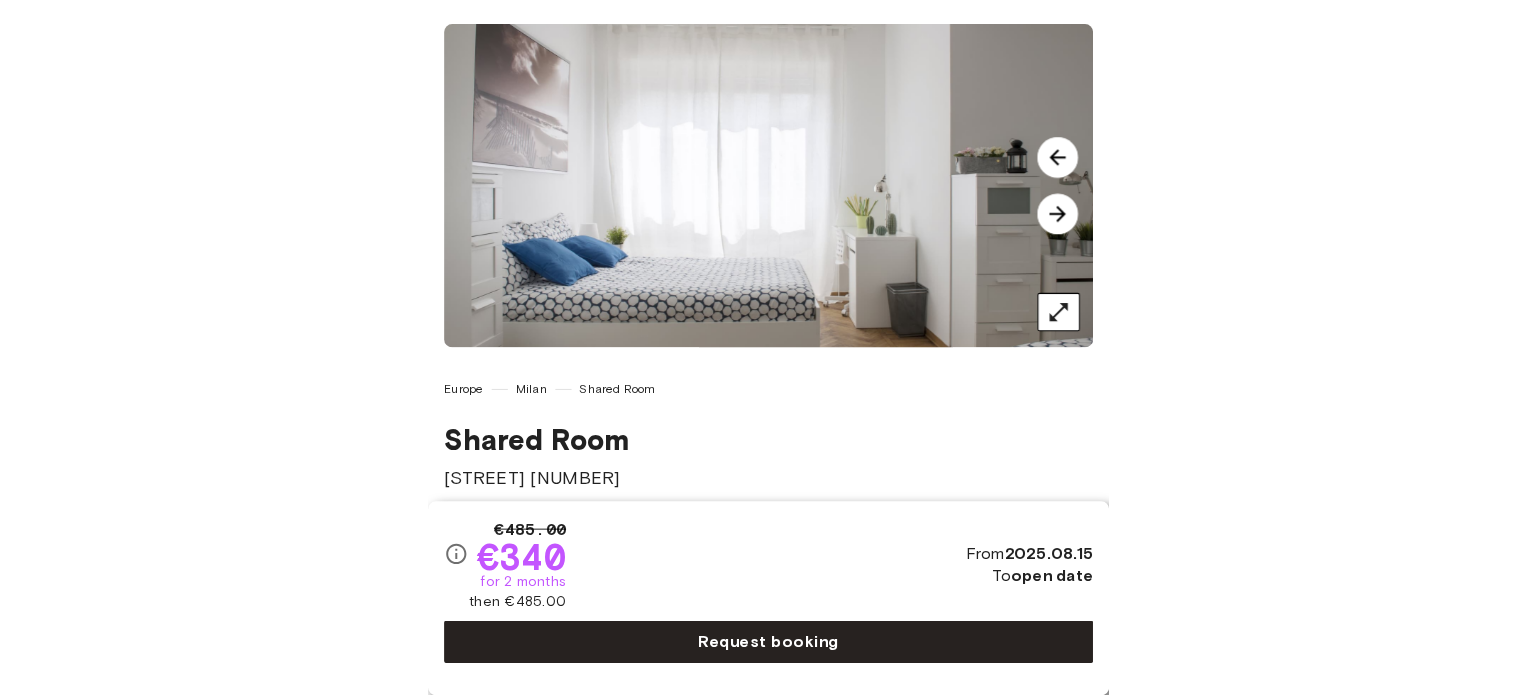 scroll, scrollTop: 72, scrollLeft: 0, axis: vertical 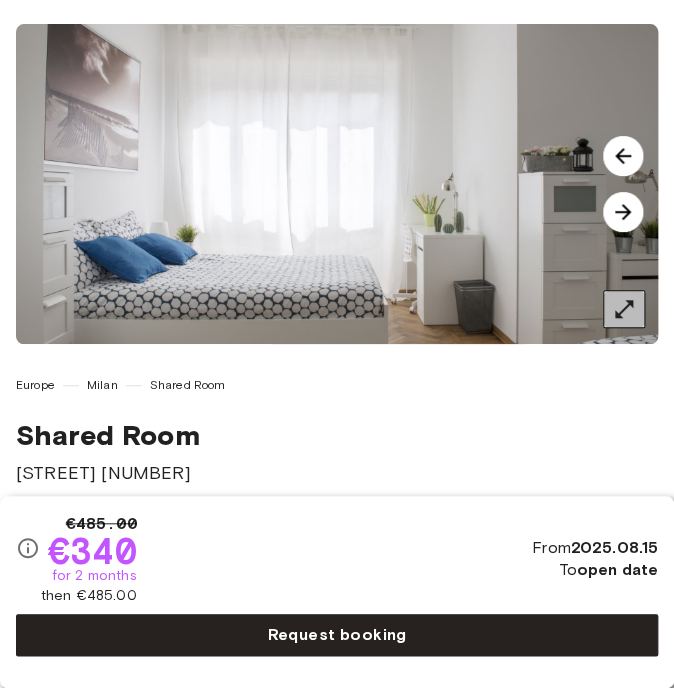 click 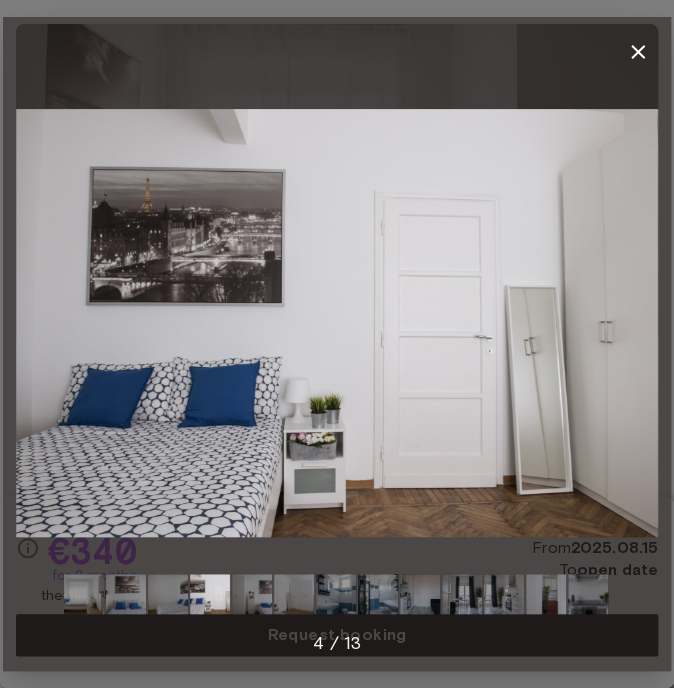 click at bounding box center [337, 323] 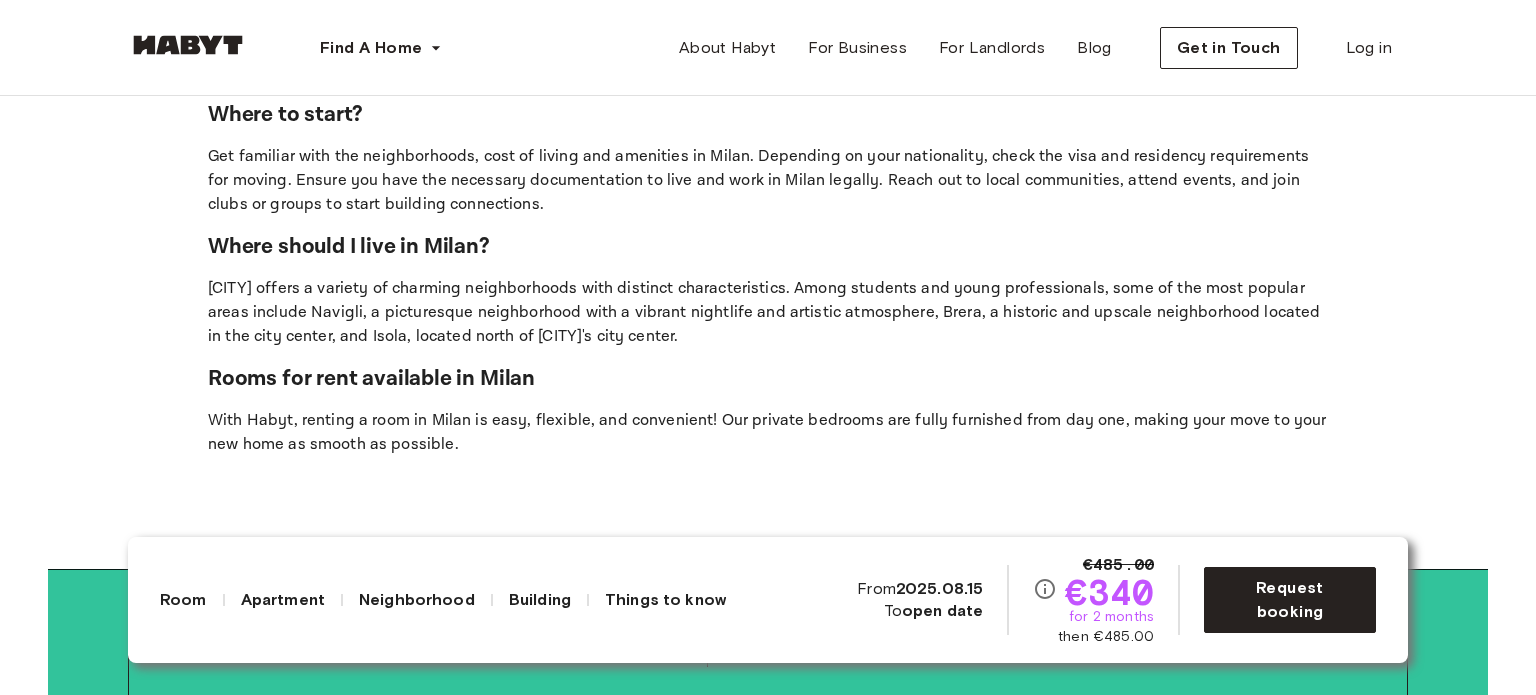 scroll, scrollTop: 5022, scrollLeft: 0, axis: vertical 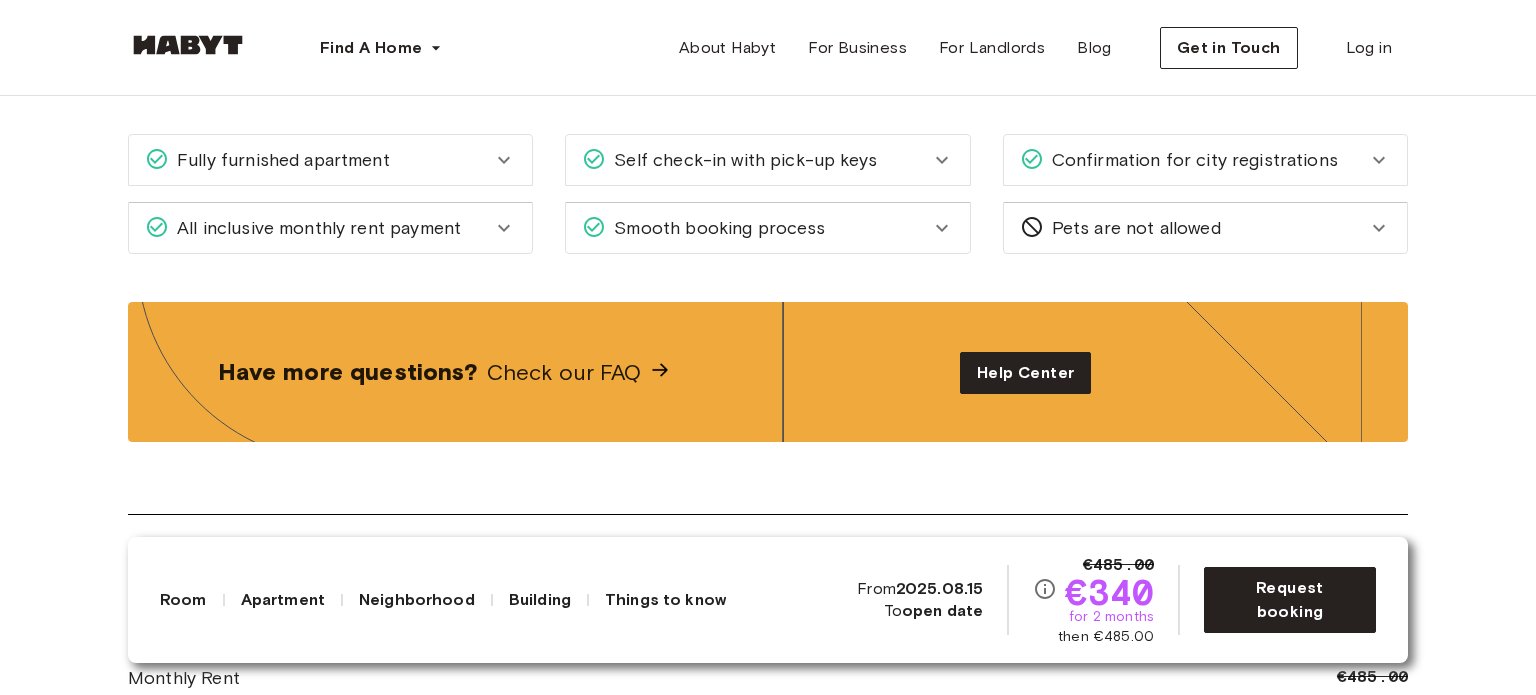 click on "Confirmation for city registrations" at bounding box center [1191, 160] 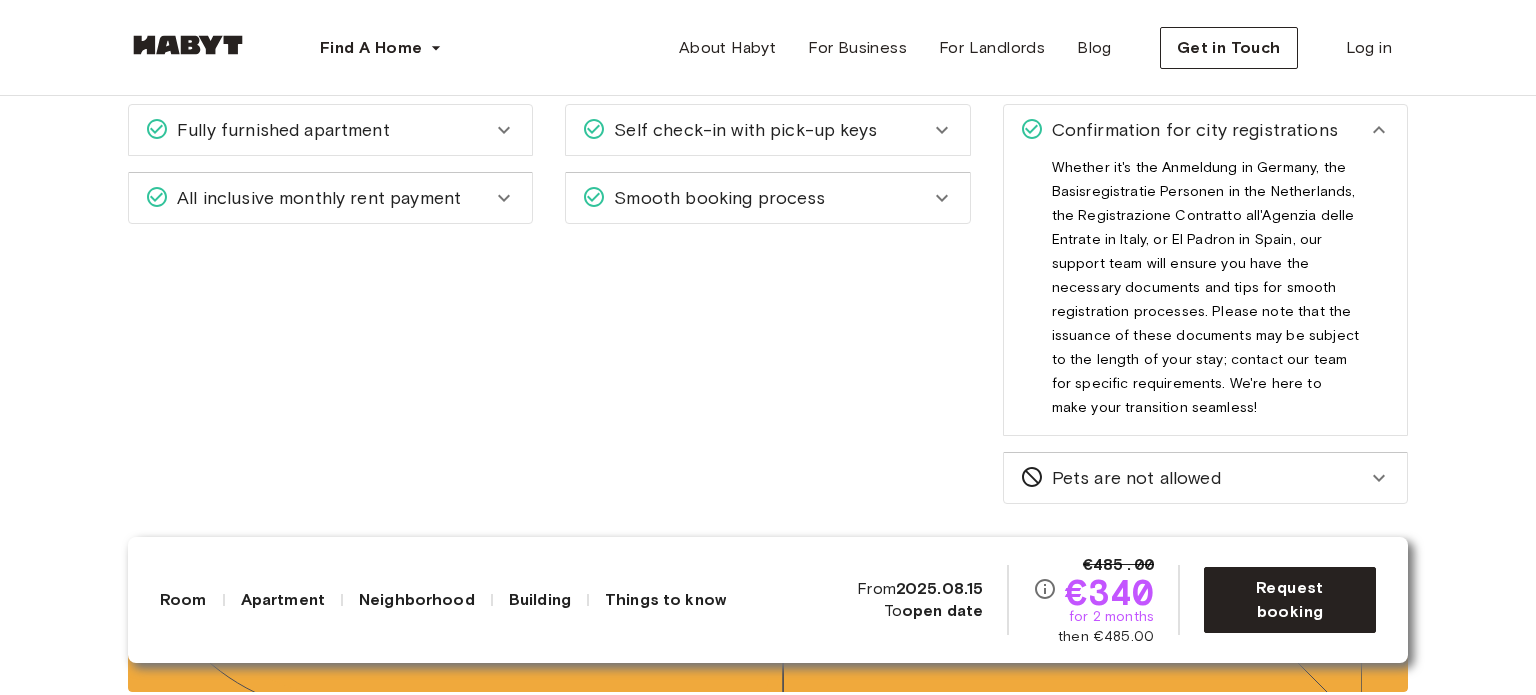 scroll, scrollTop: 2832, scrollLeft: 0, axis: vertical 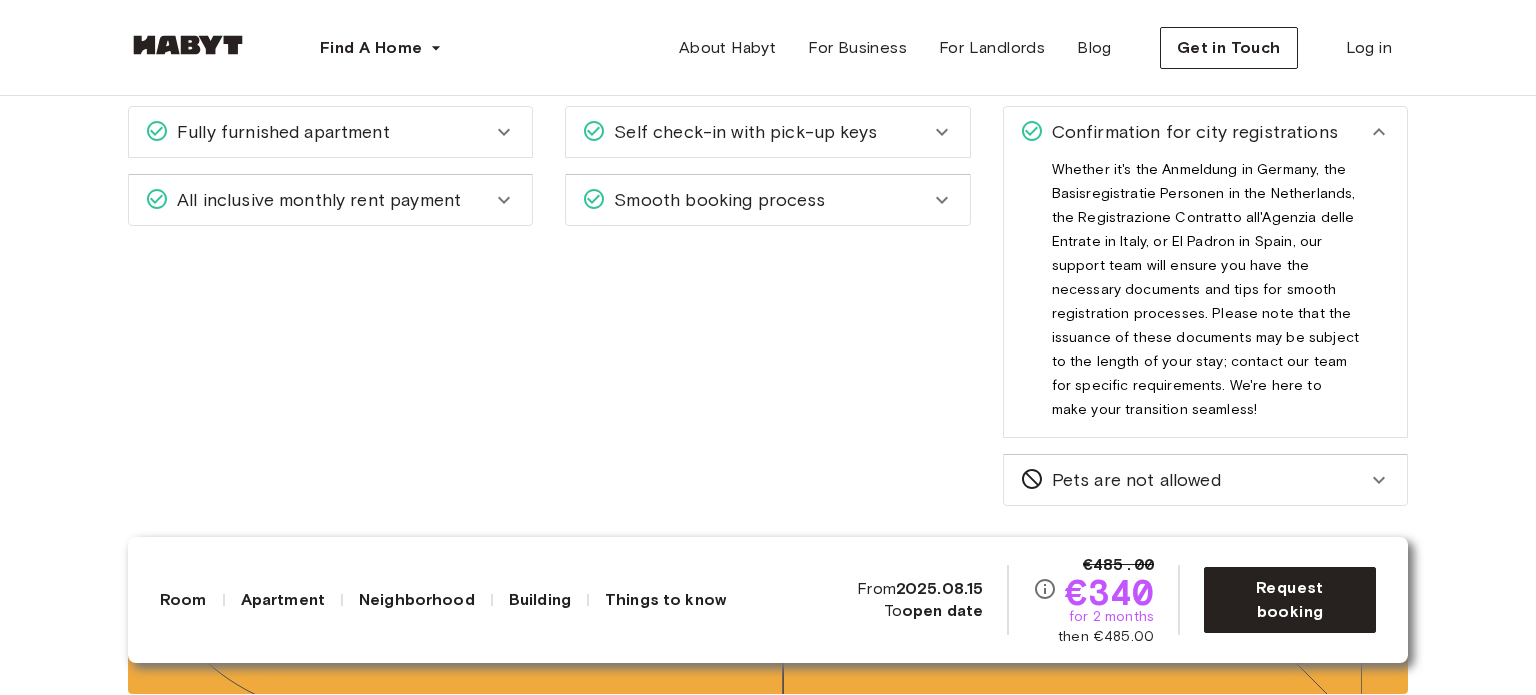 click on "Confirmation for city registrations" at bounding box center [1205, 132] 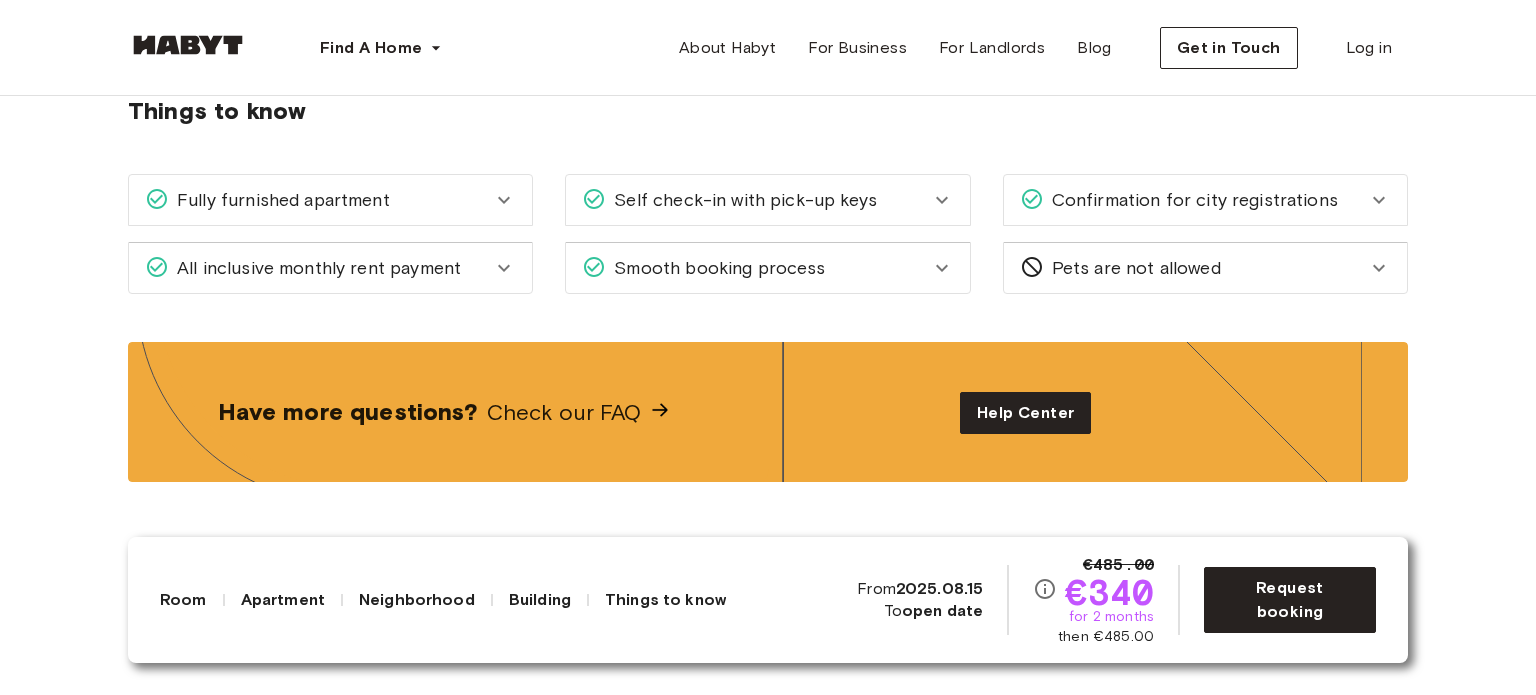 scroll, scrollTop: 2764, scrollLeft: 0, axis: vertical 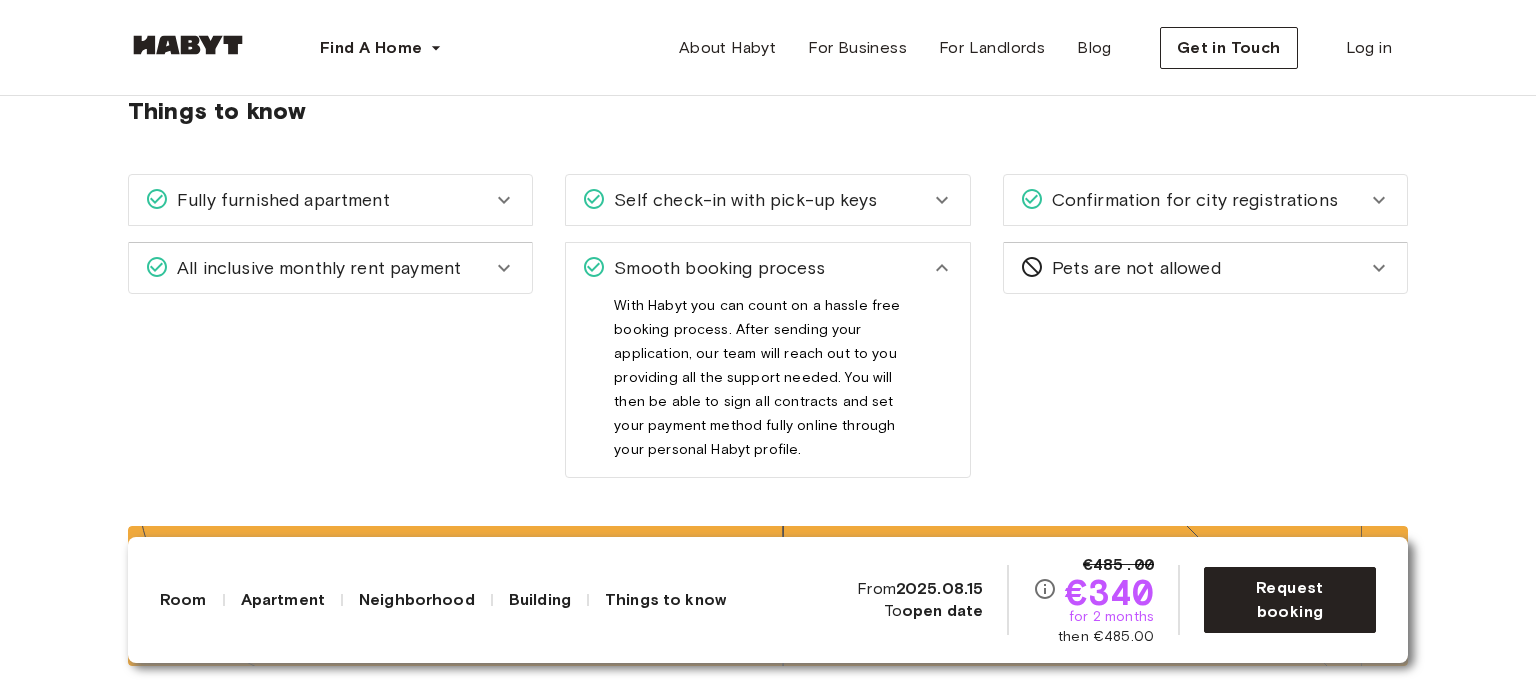 click on "Self check-in with pick-up keys" at bounding box center [741, 200] 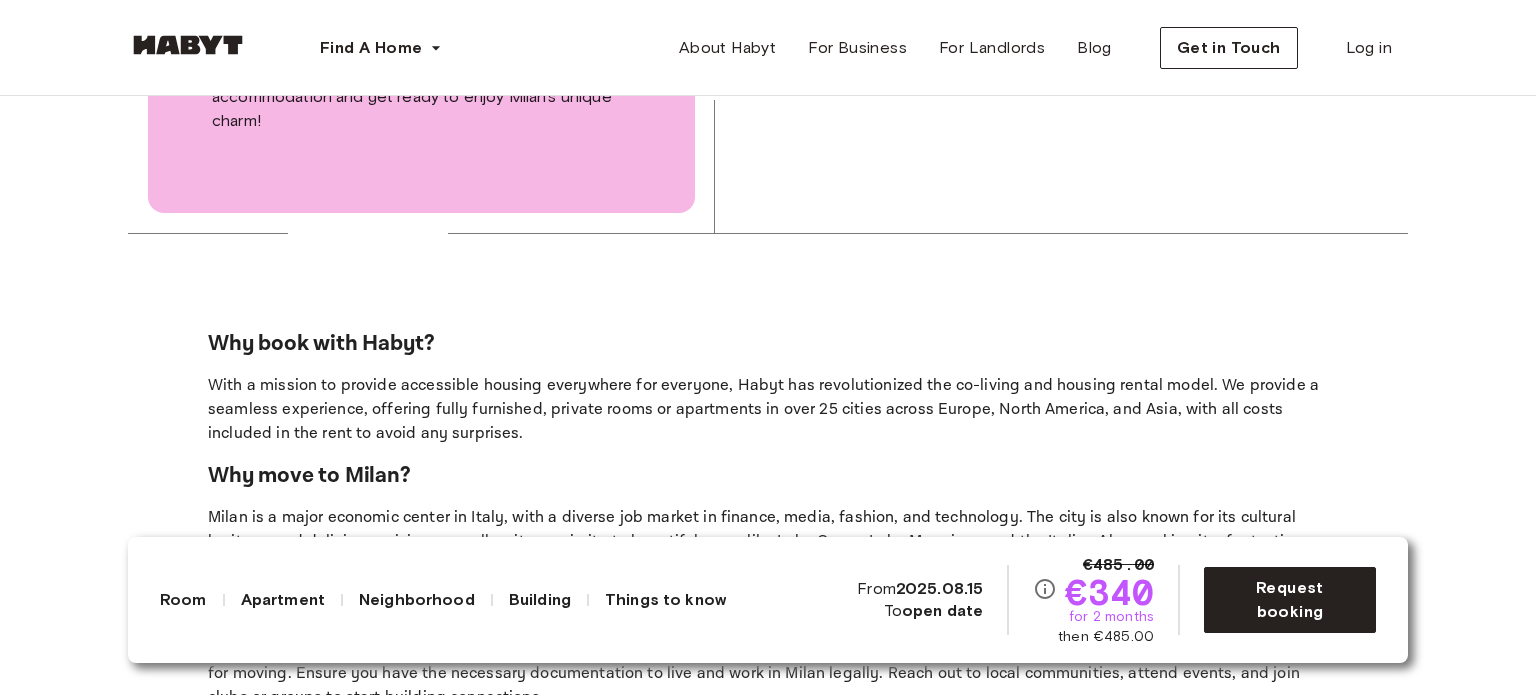 scroll, scrollTop: 4714, scrollLeft: 0, axis: vertical 